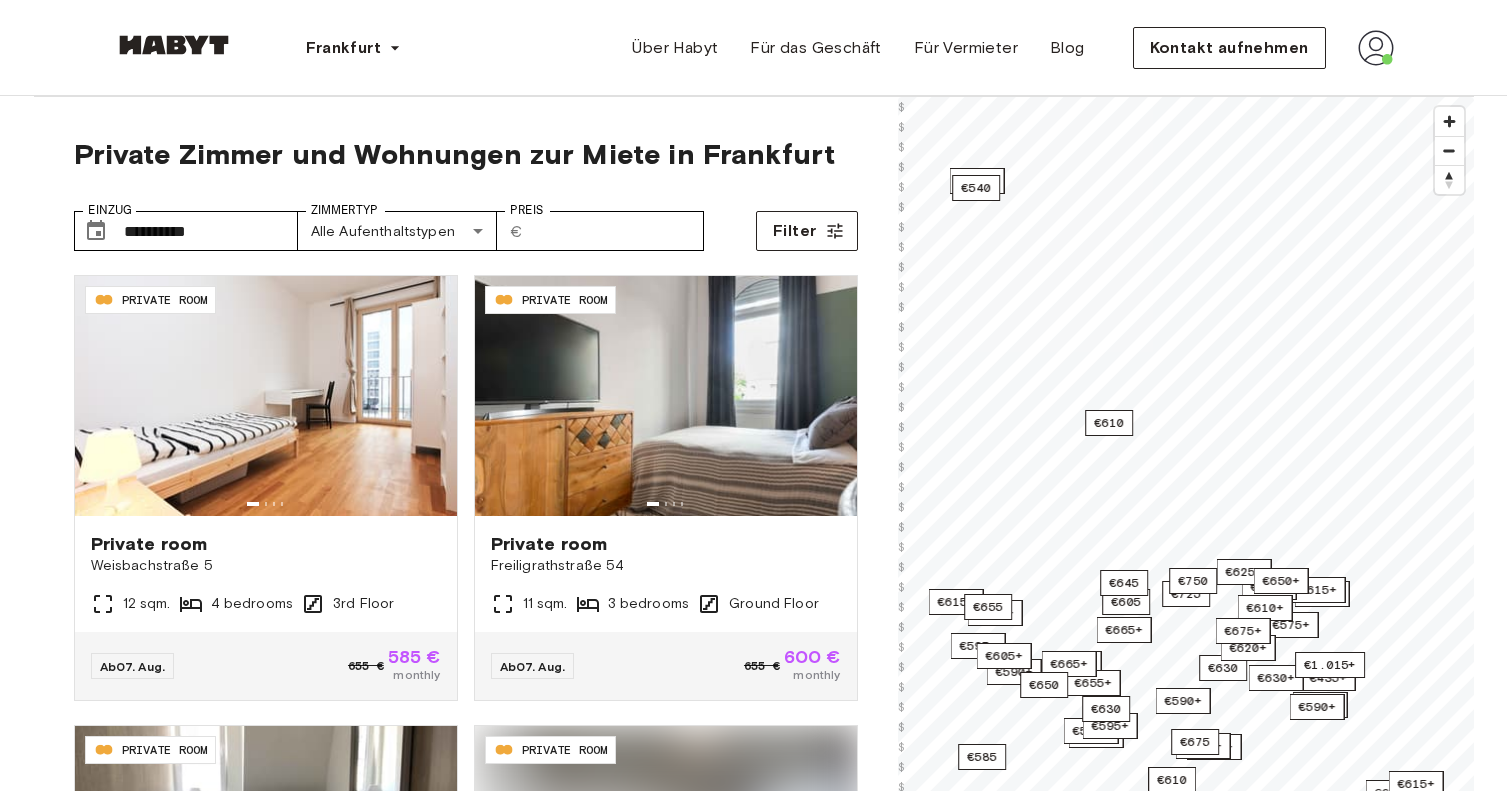 scroll, scrollTop: 0, scrollLeft: 0, axis: both 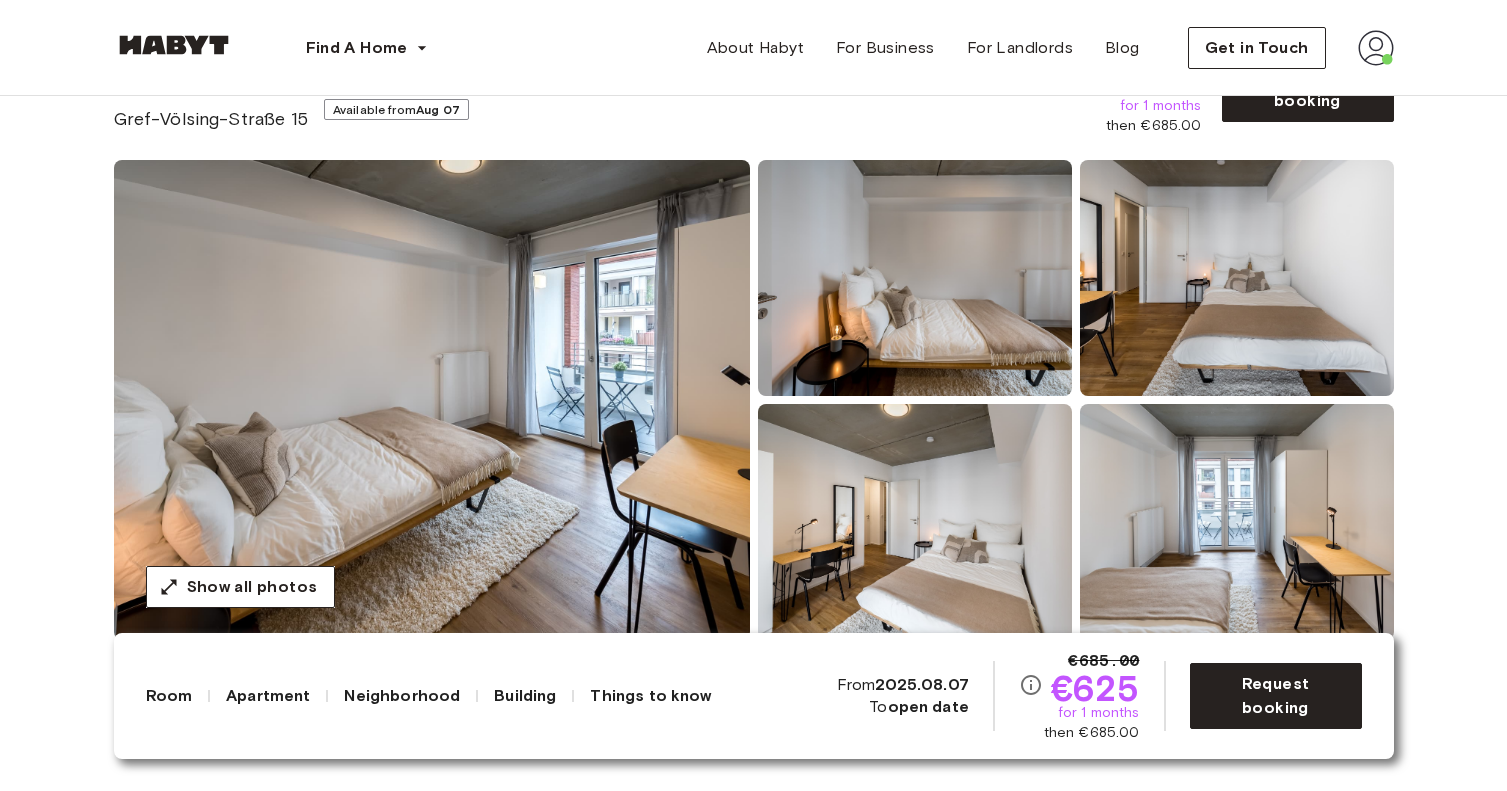 click at bounding box center [432, 400] 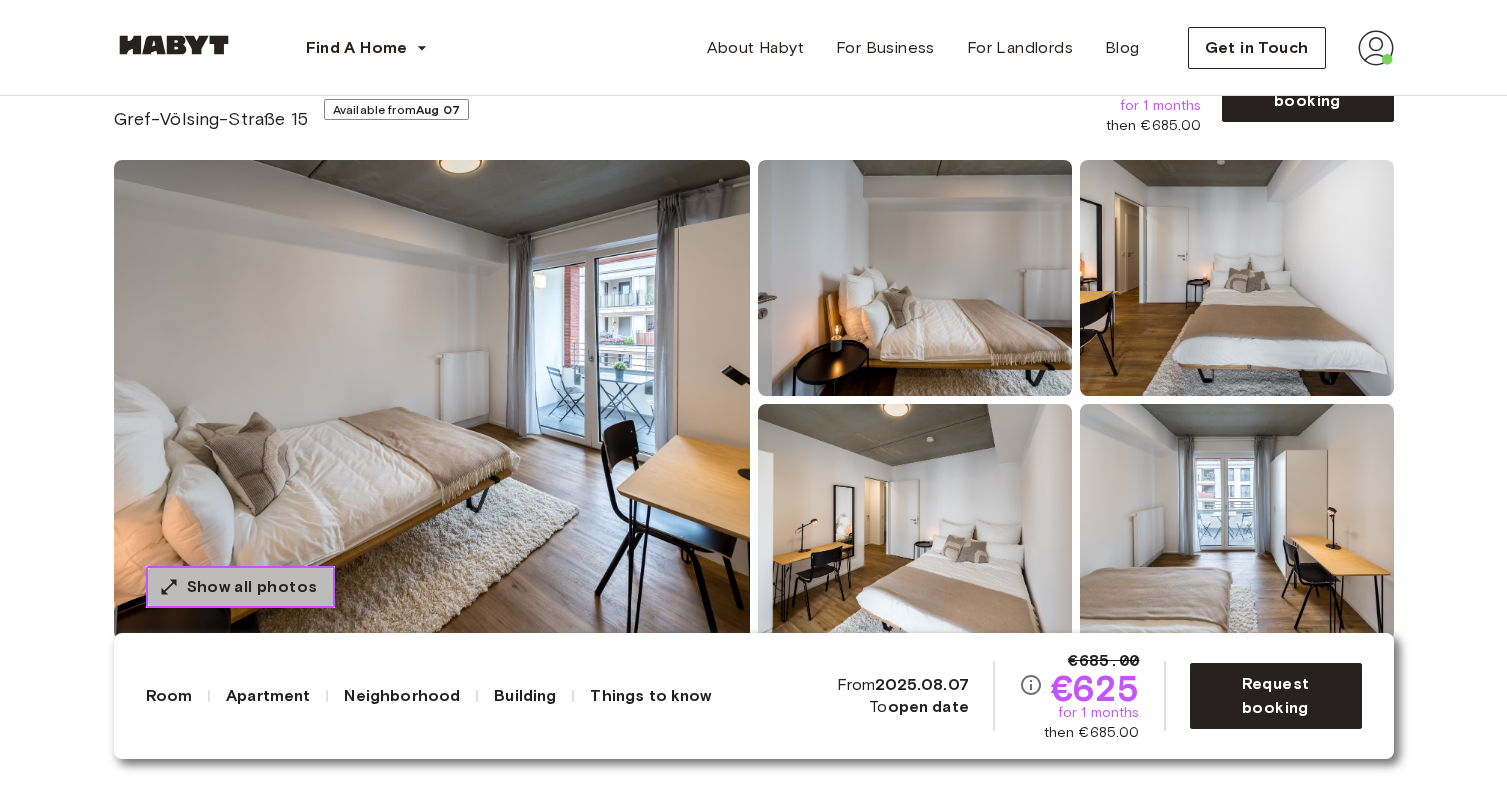 click on "Show all photos" at bounding box center (252, 587) 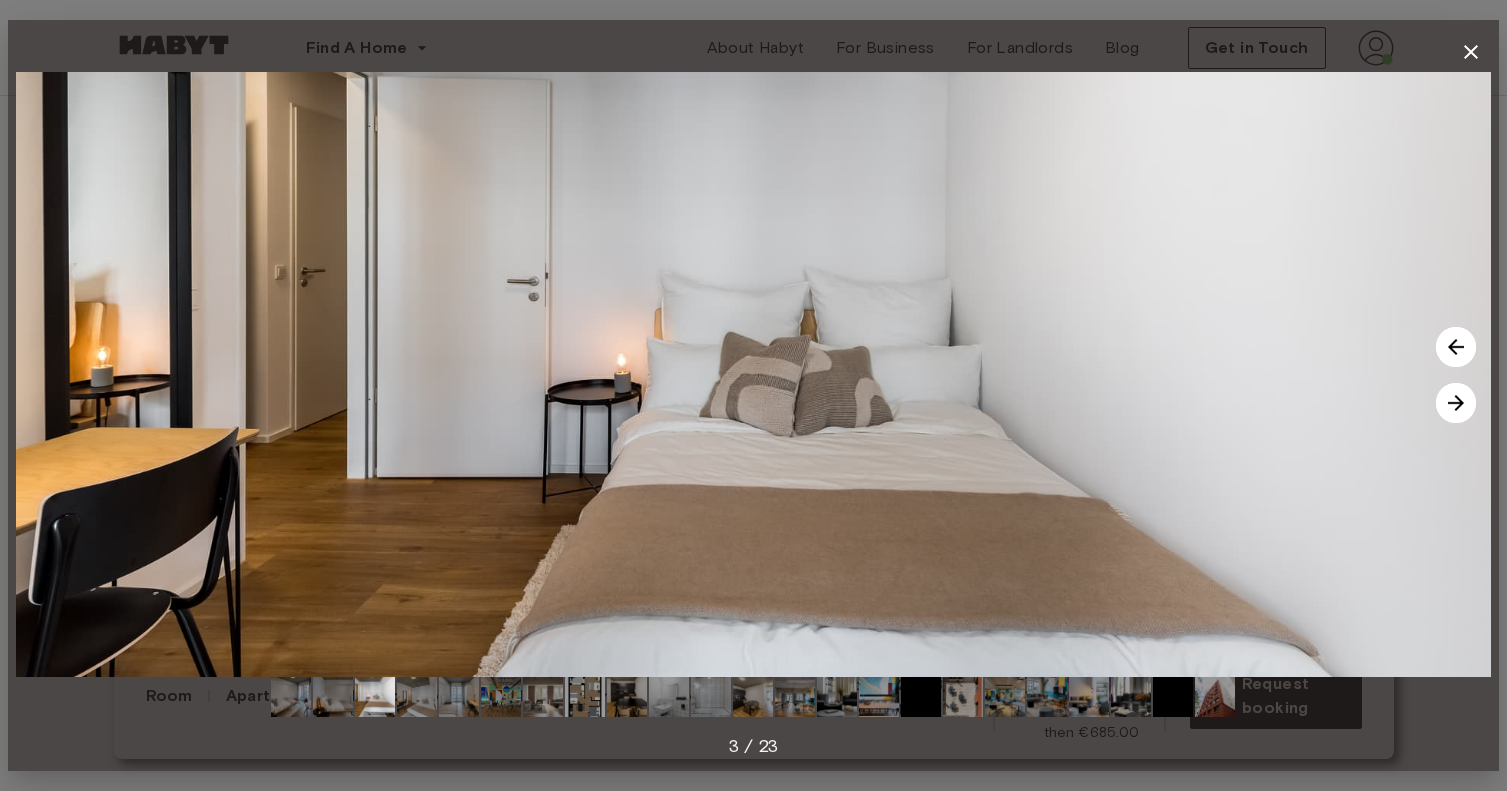 click at bounding box center (1456, 403) 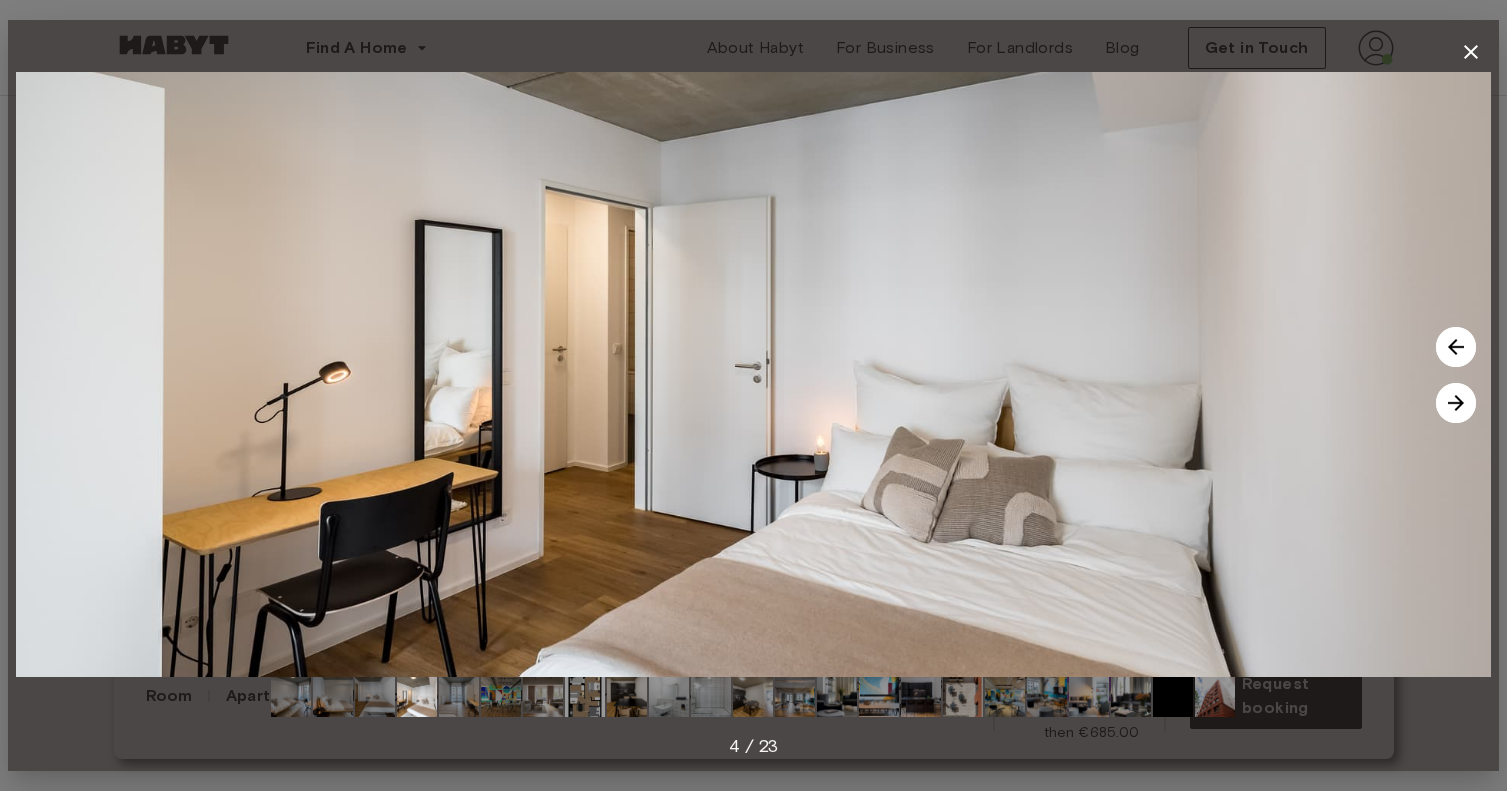 click at bounding box center [1456, 403] 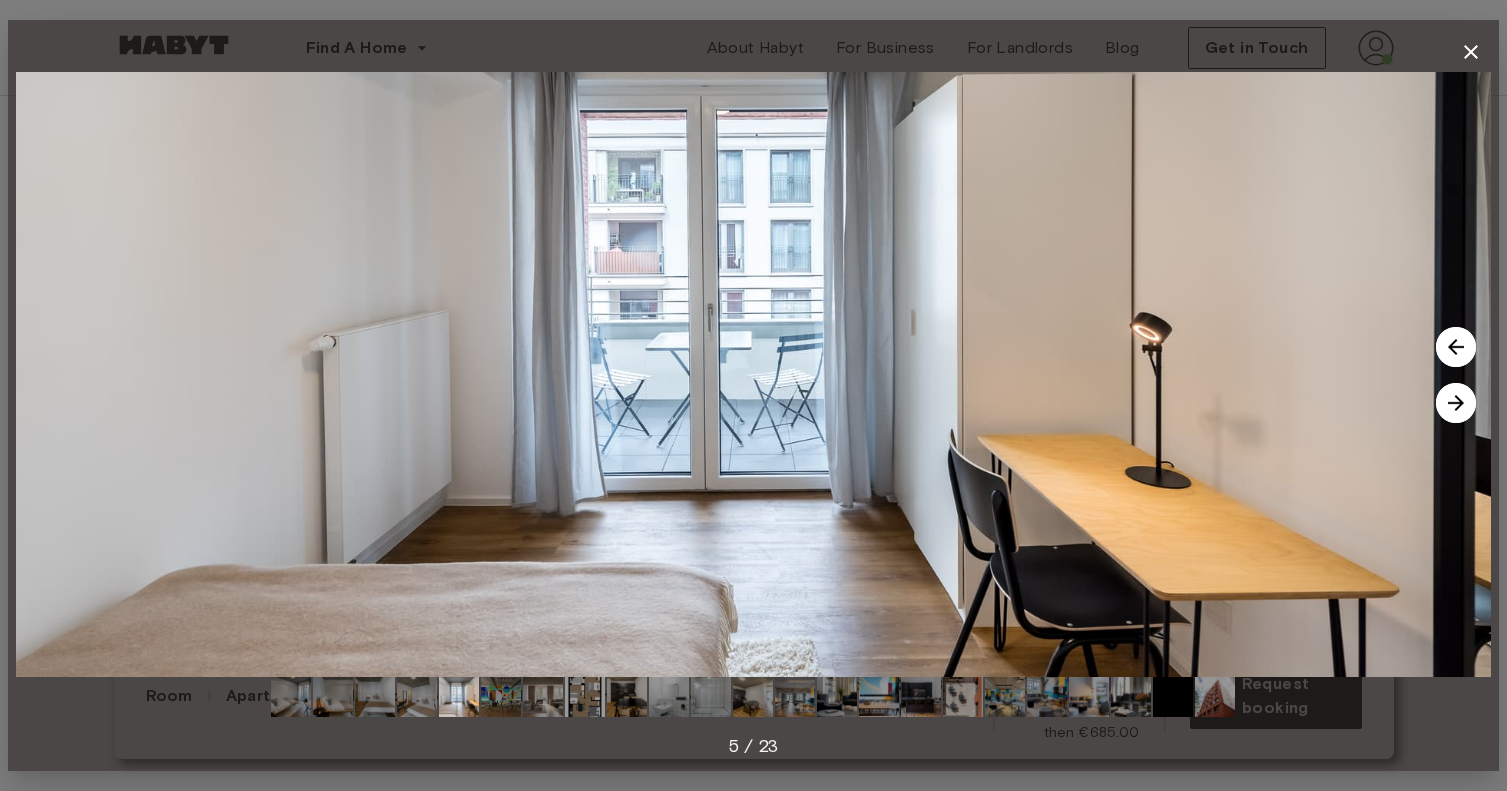 click at bounding box center [1456, 403] 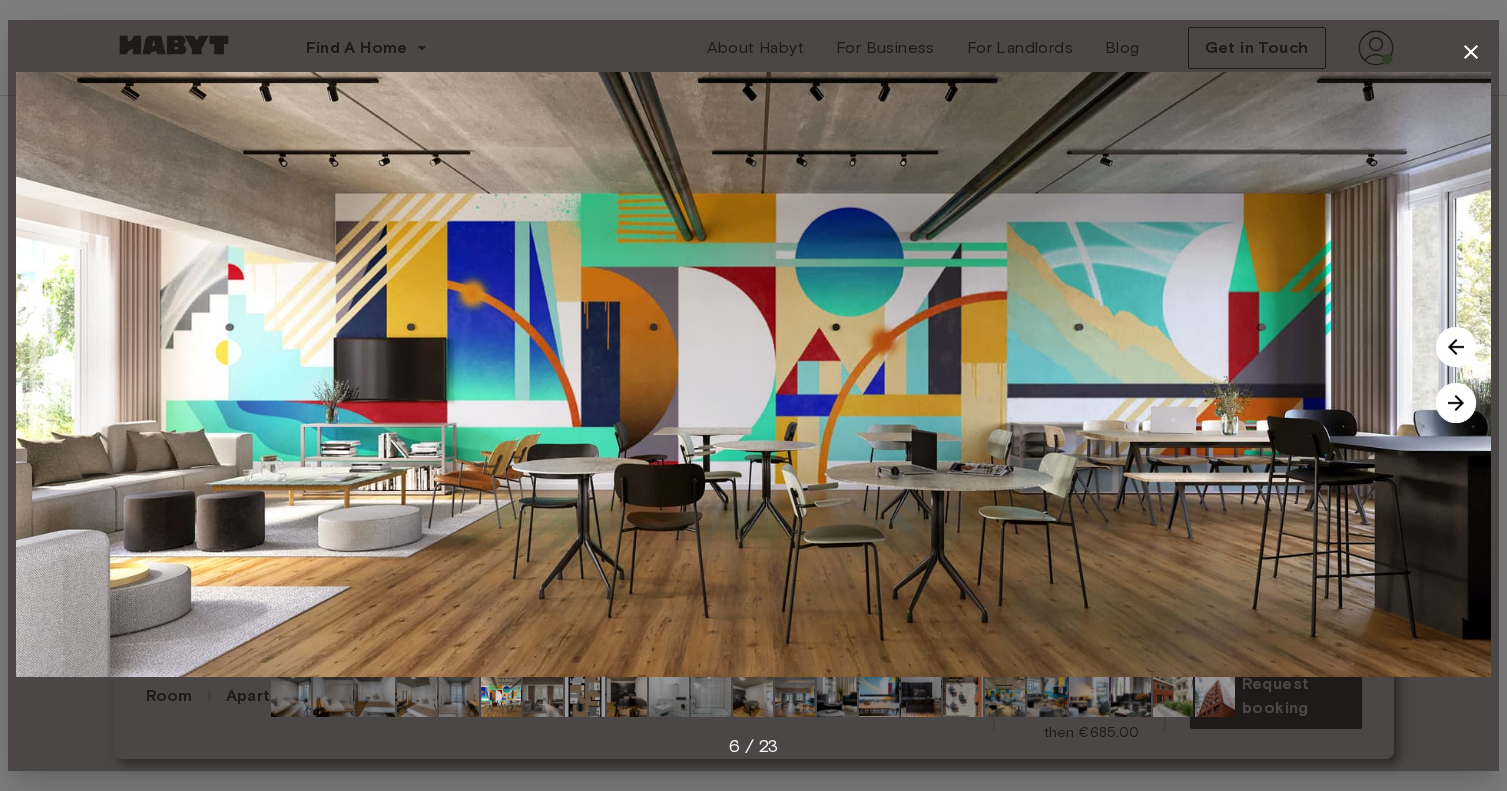 click at bounding box center (1456, 403) 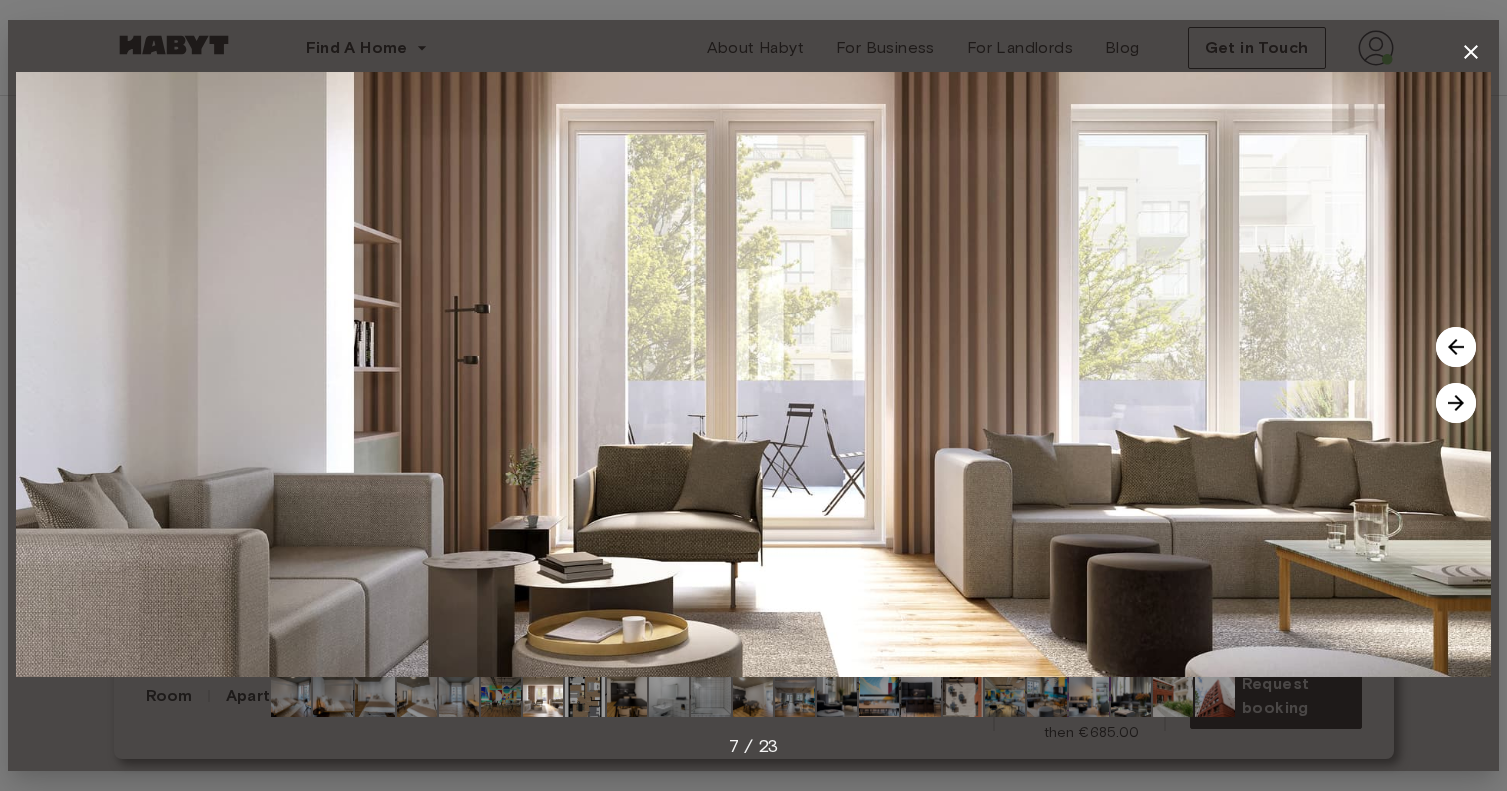 click at bounding box center [1456, 403] 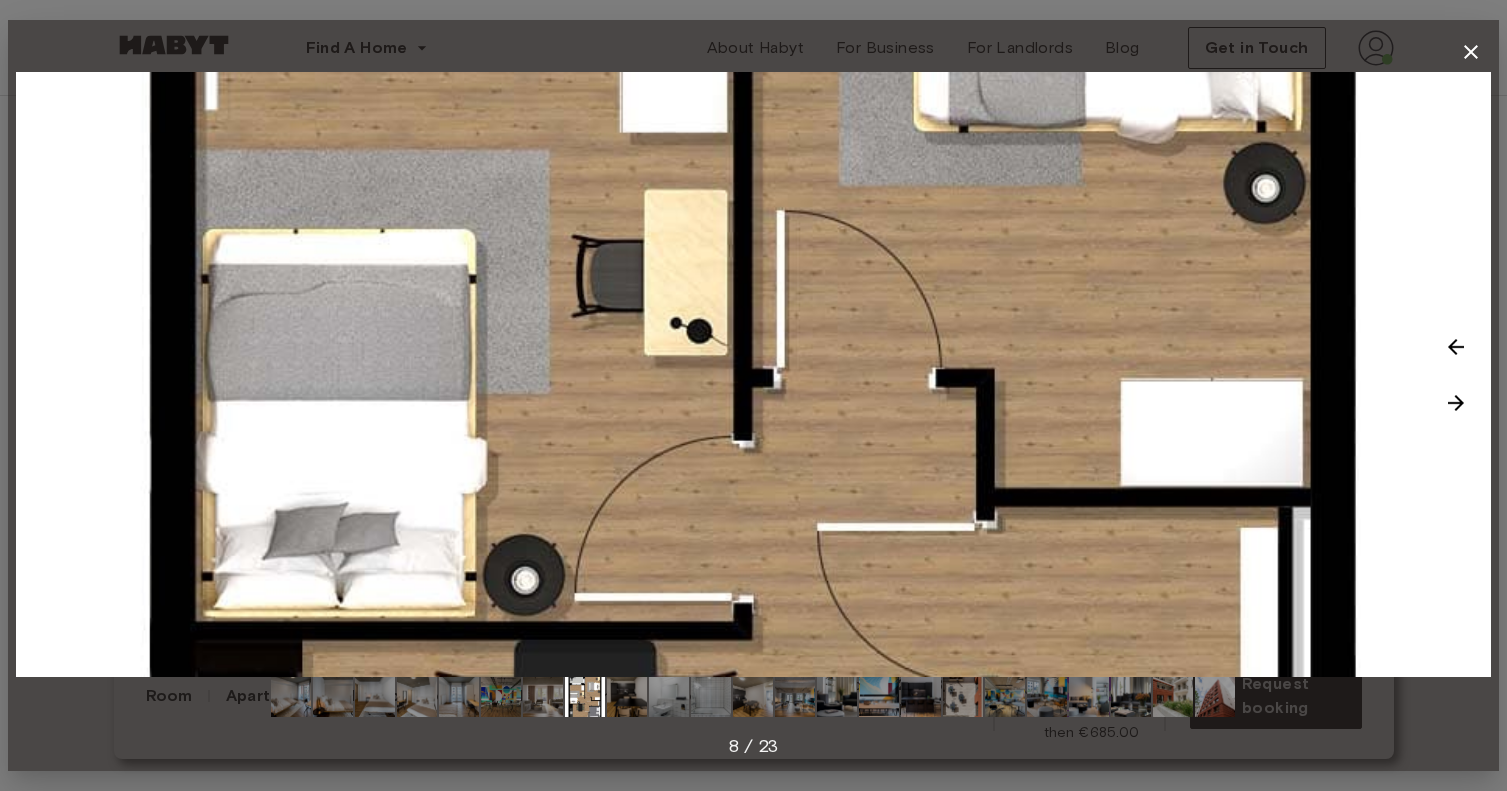 click at bounding box center (1456, 403) 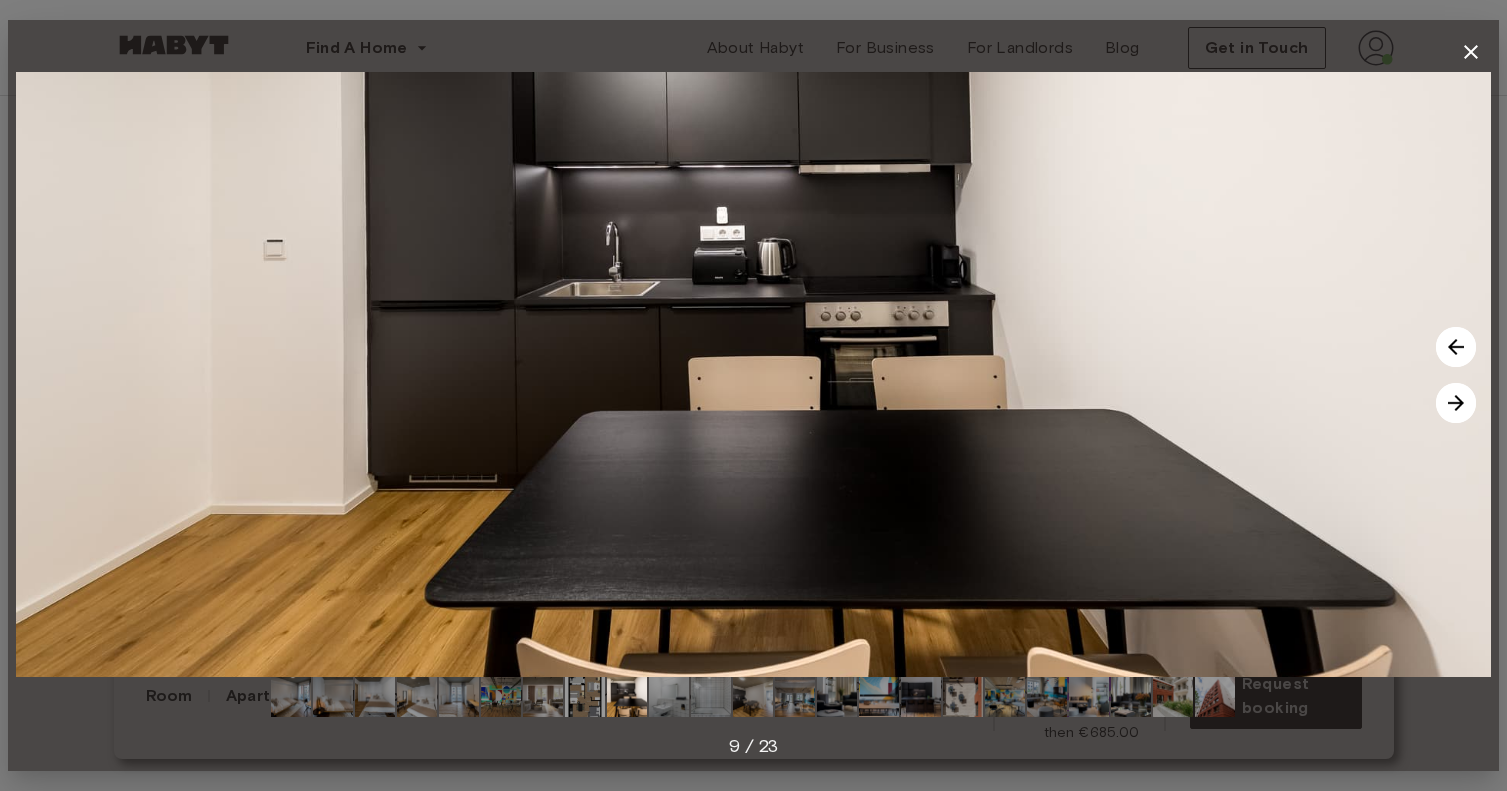 click at bounding box center (1456, 403) 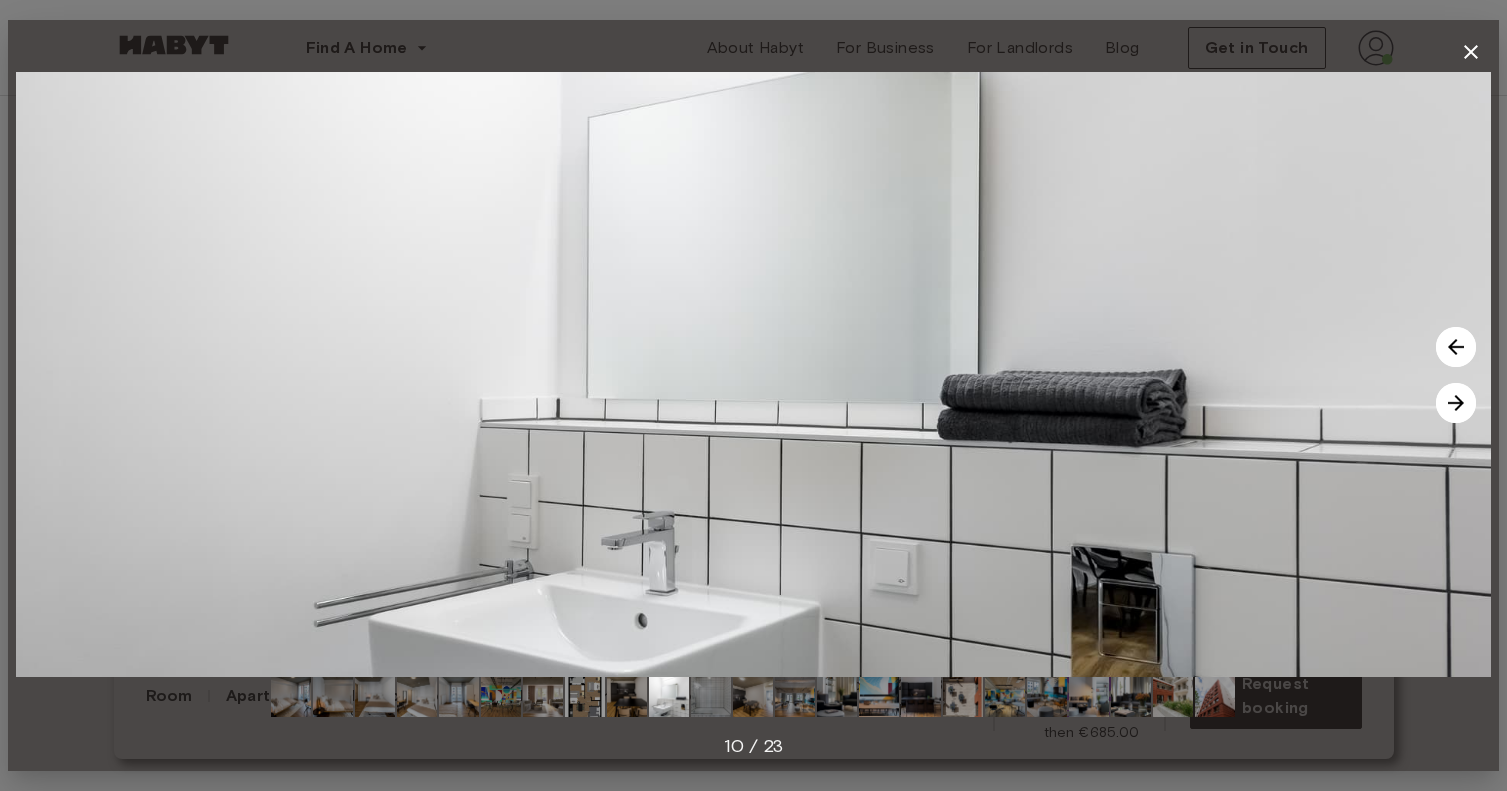 click at bounding box center [1456, 403] 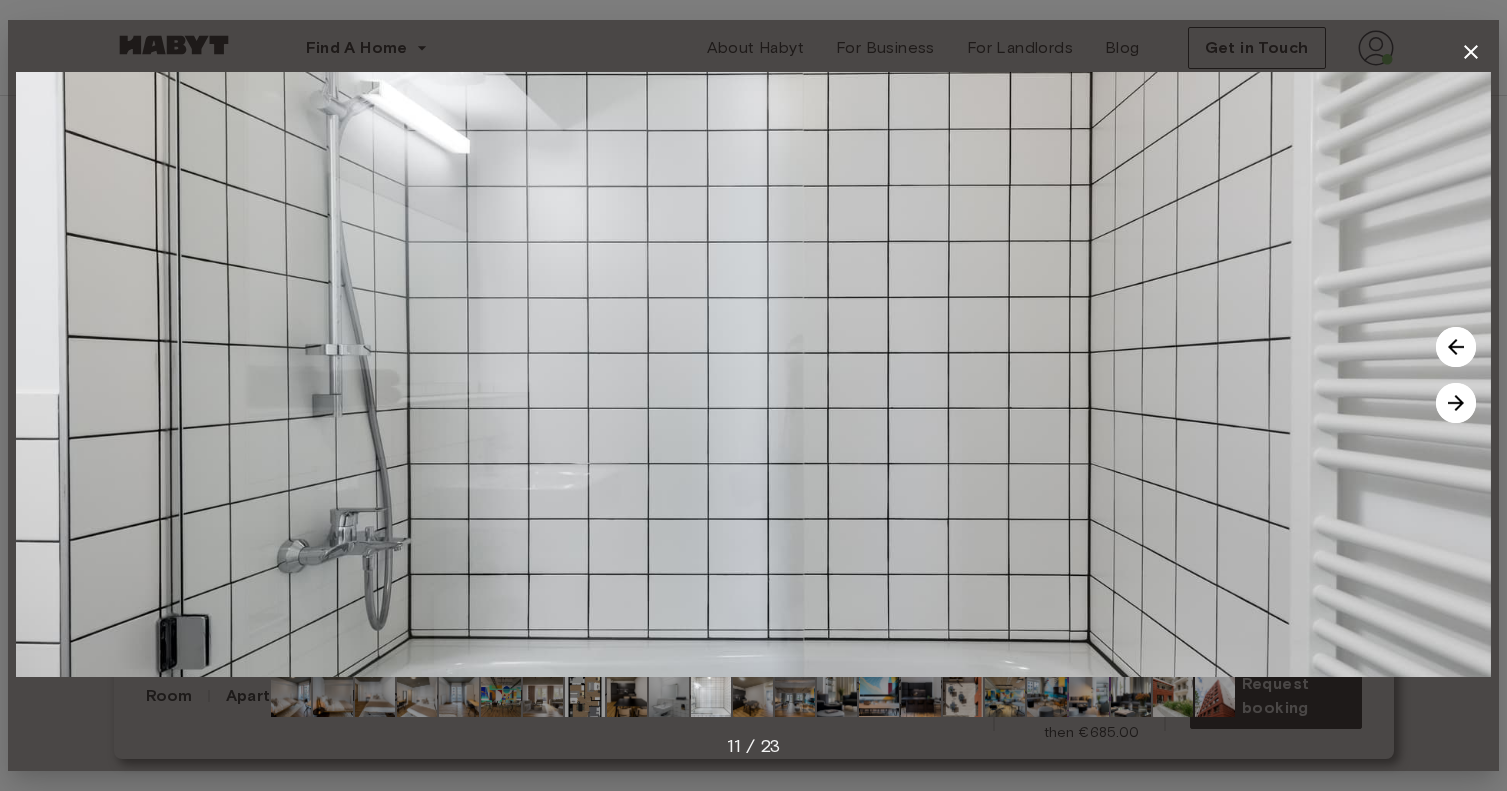 click at bounding box center (1456, 403) 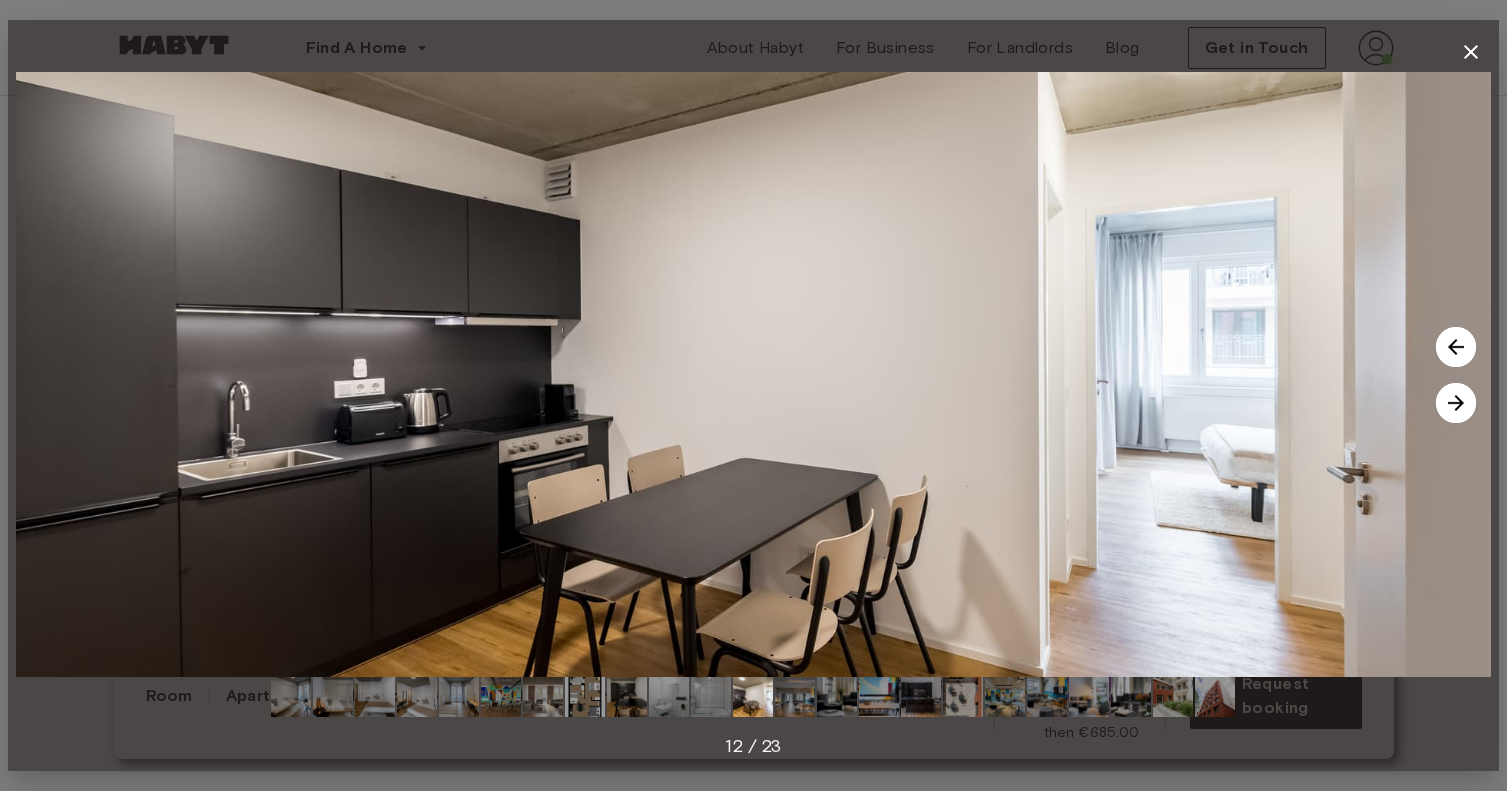 click at bounding box center [1456, 403] 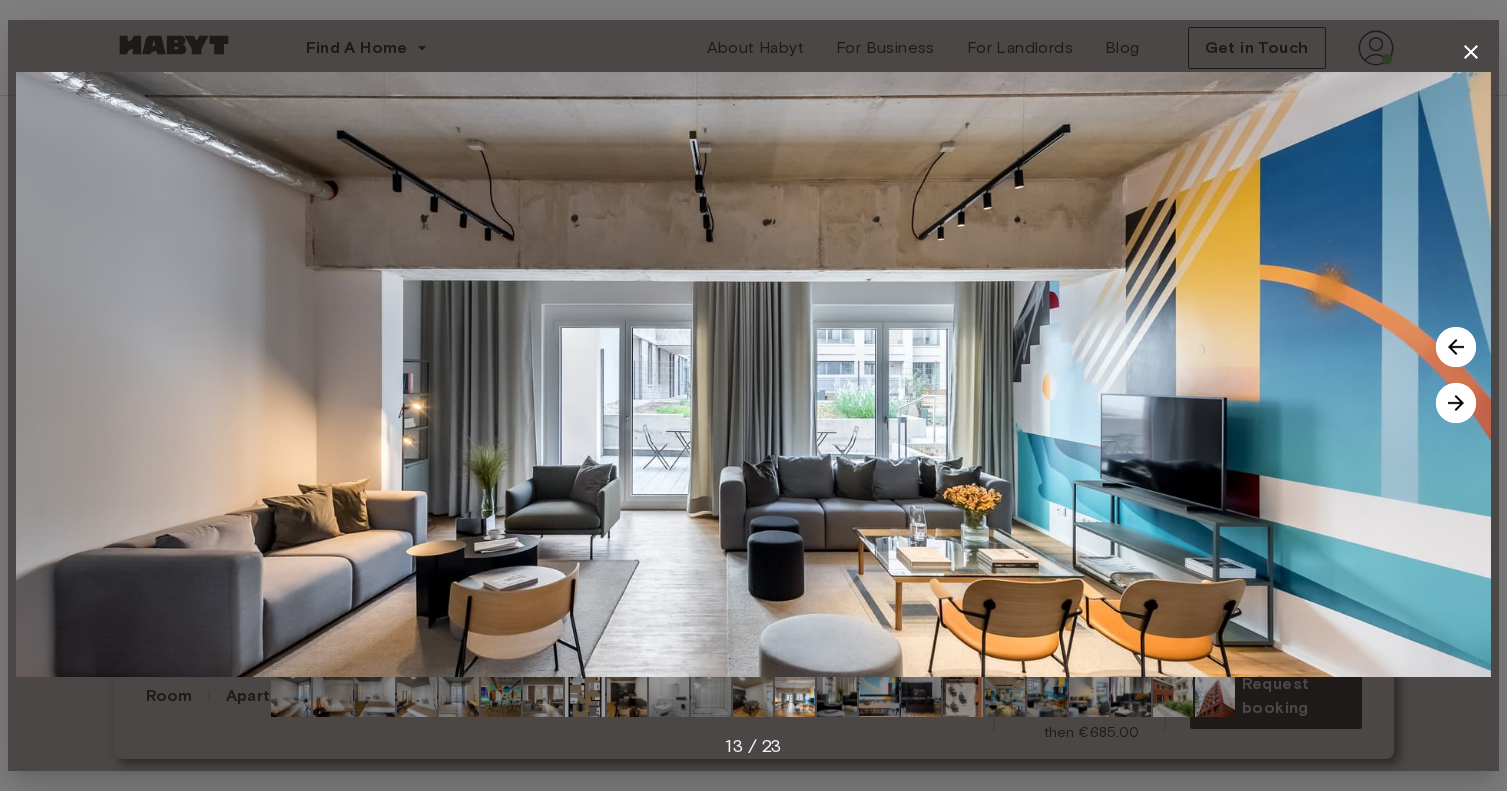 click at bounding box center (1456, 403) 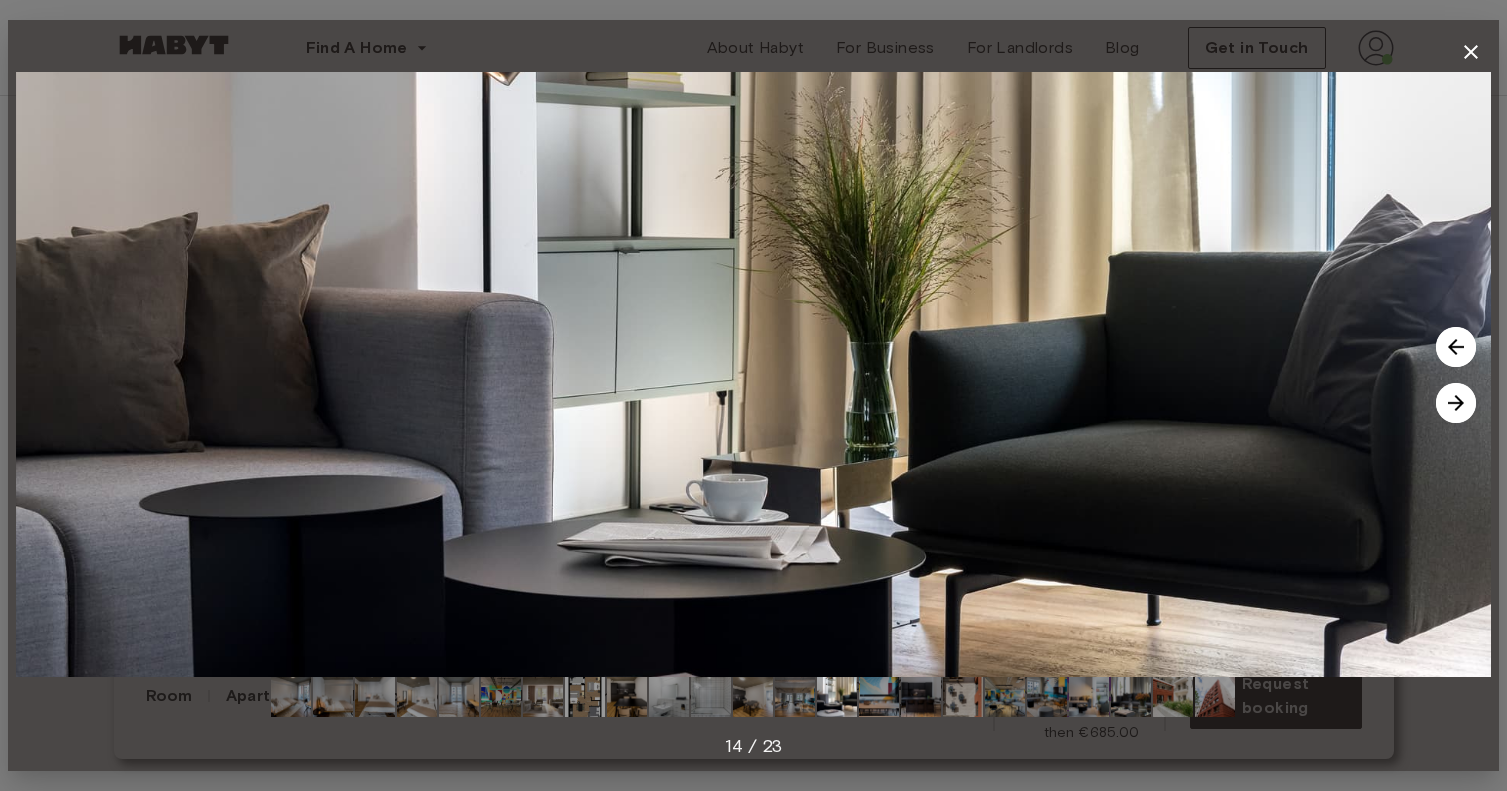 click at bounding box center [1456, 403] 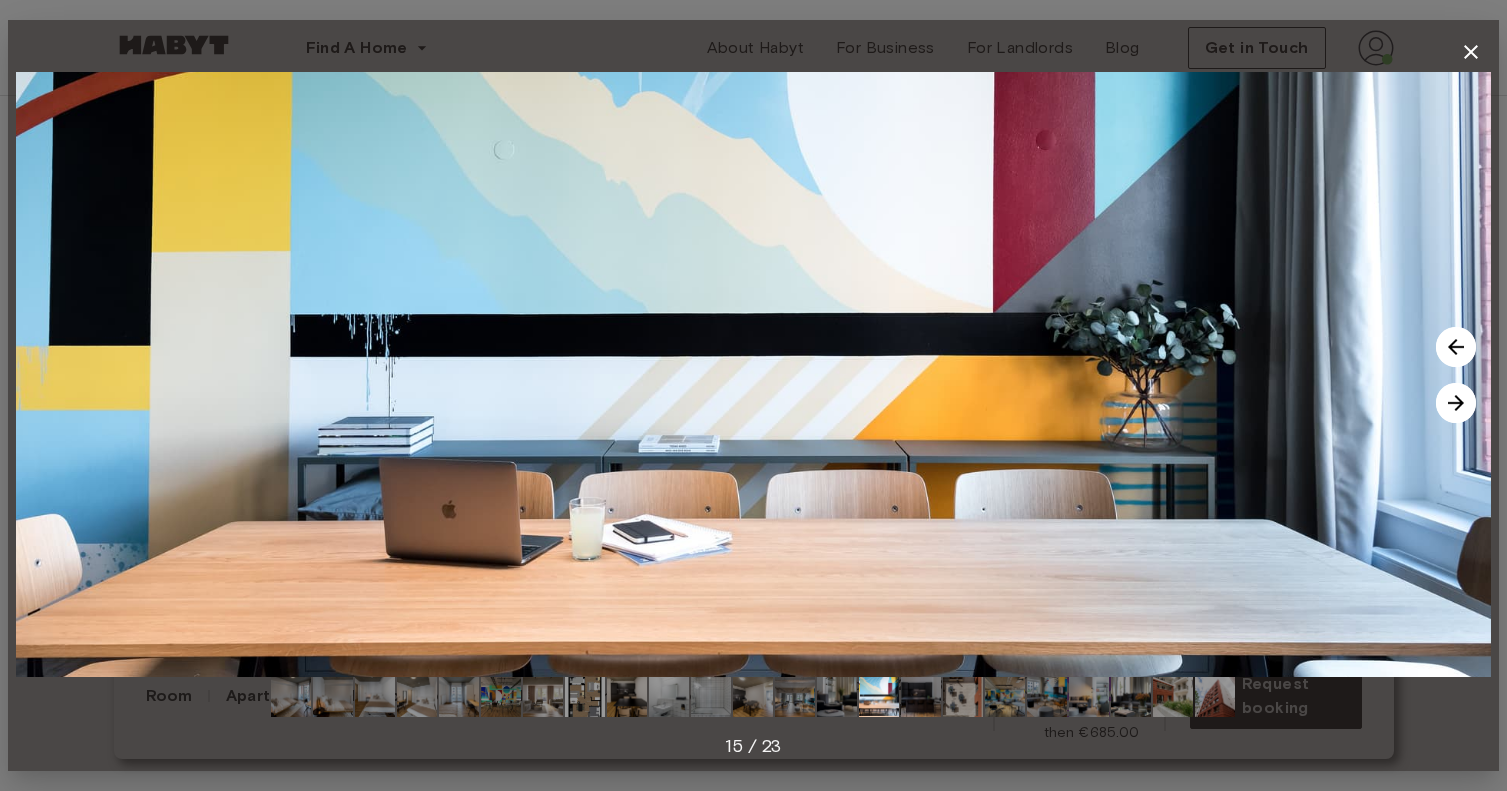 click at bounding box center [1456, 403] 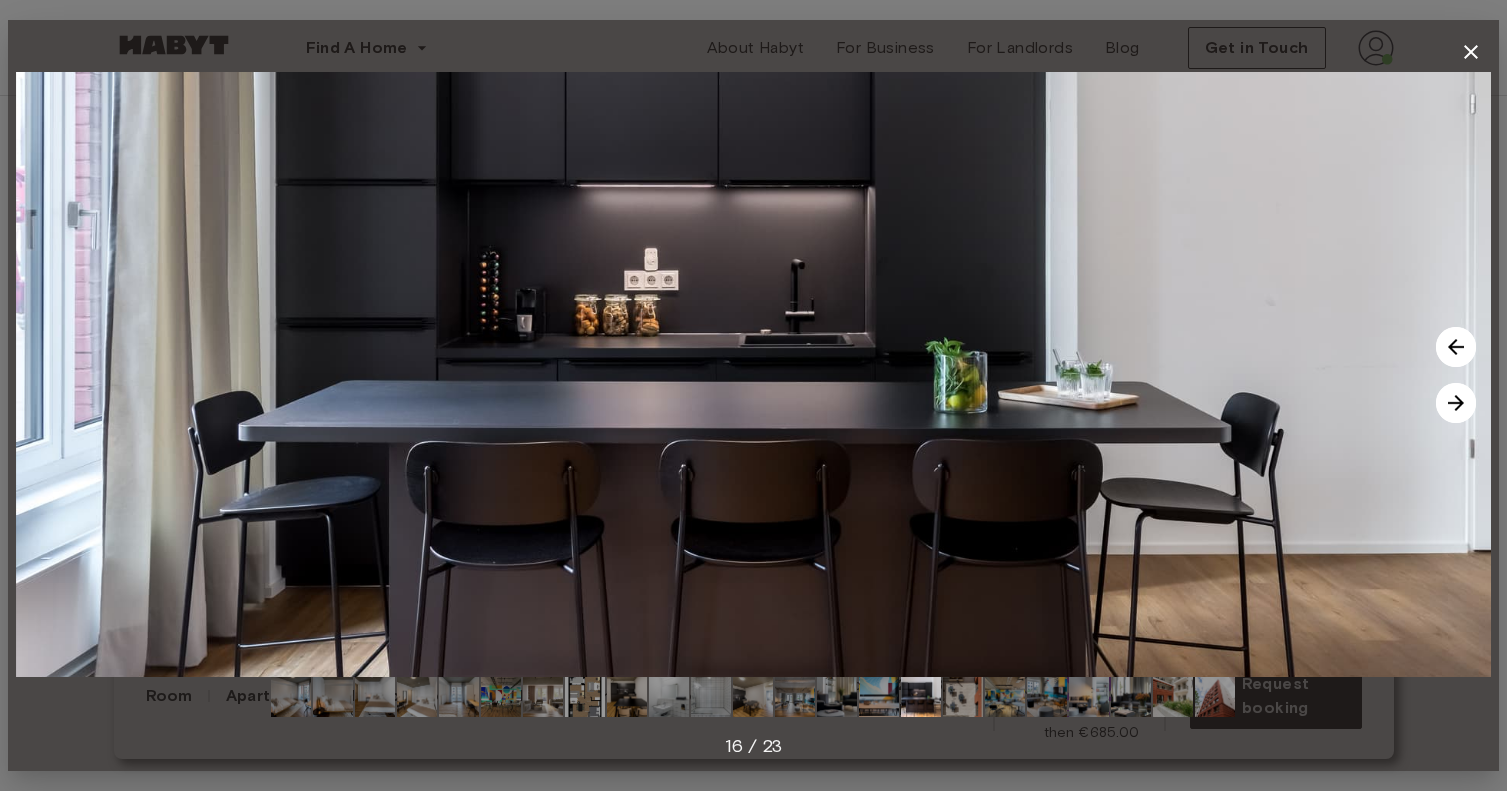 click at bounding box center [1456, 403] 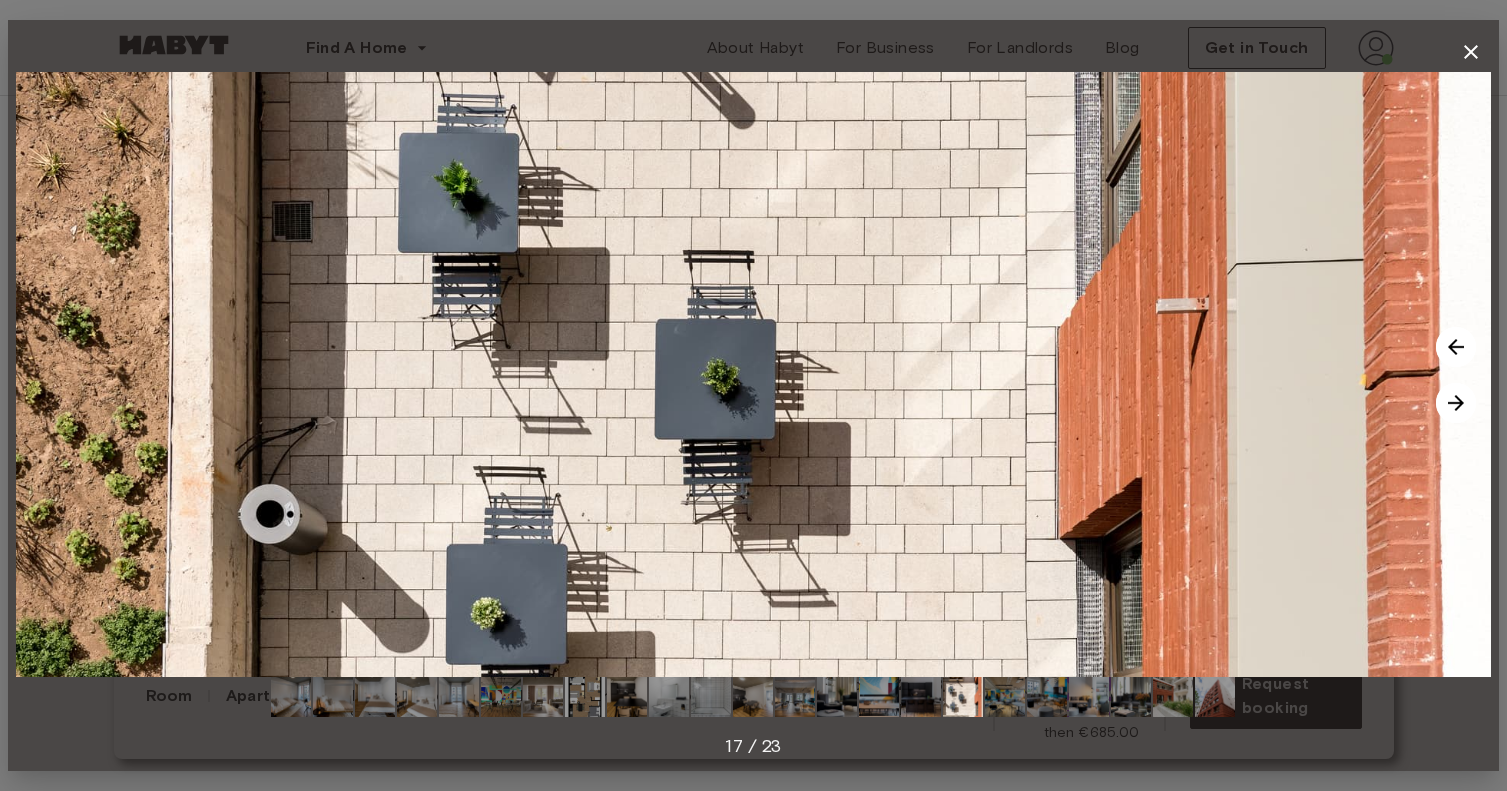 click at bounding box center (1456, 403) 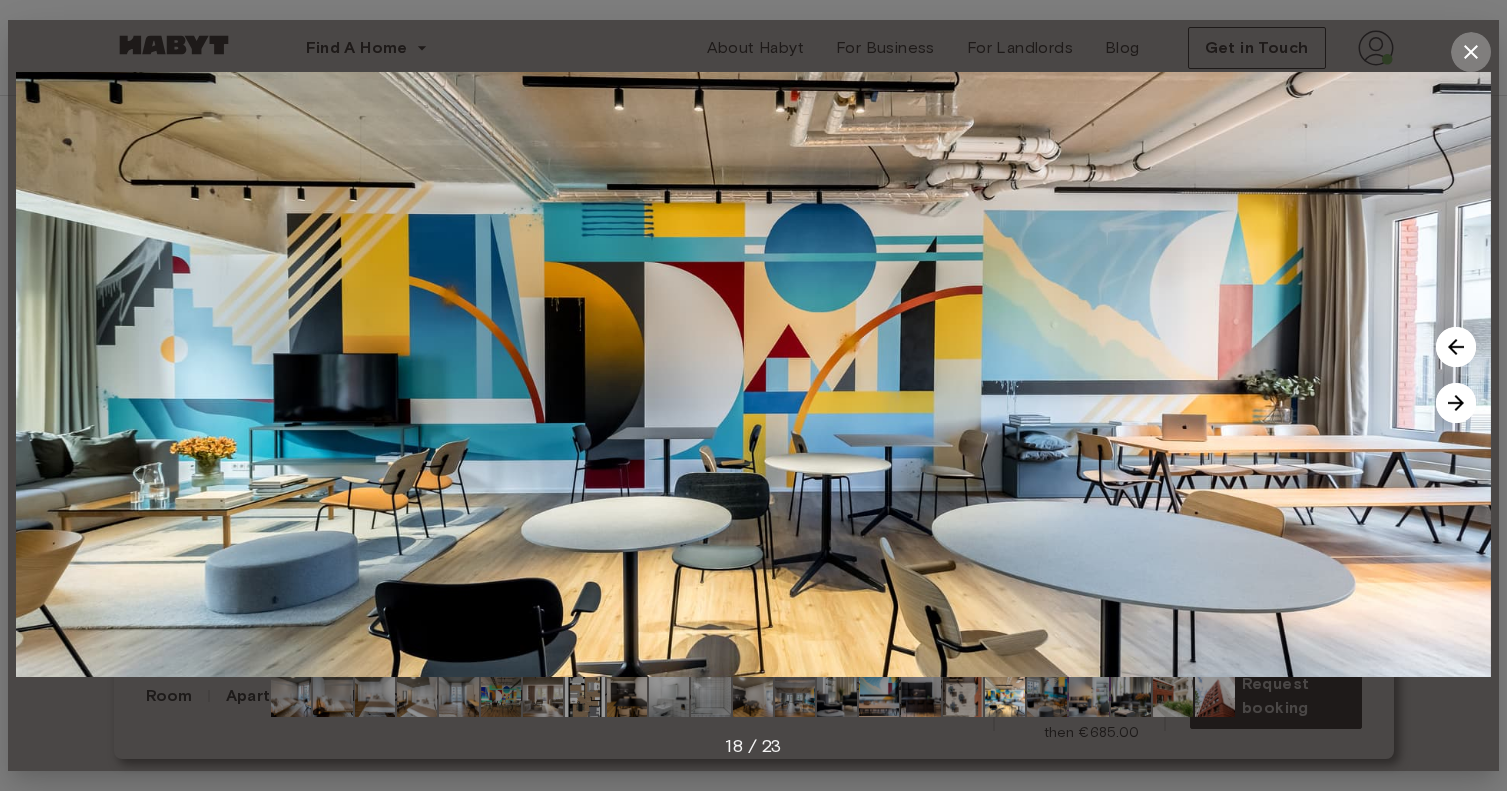 click 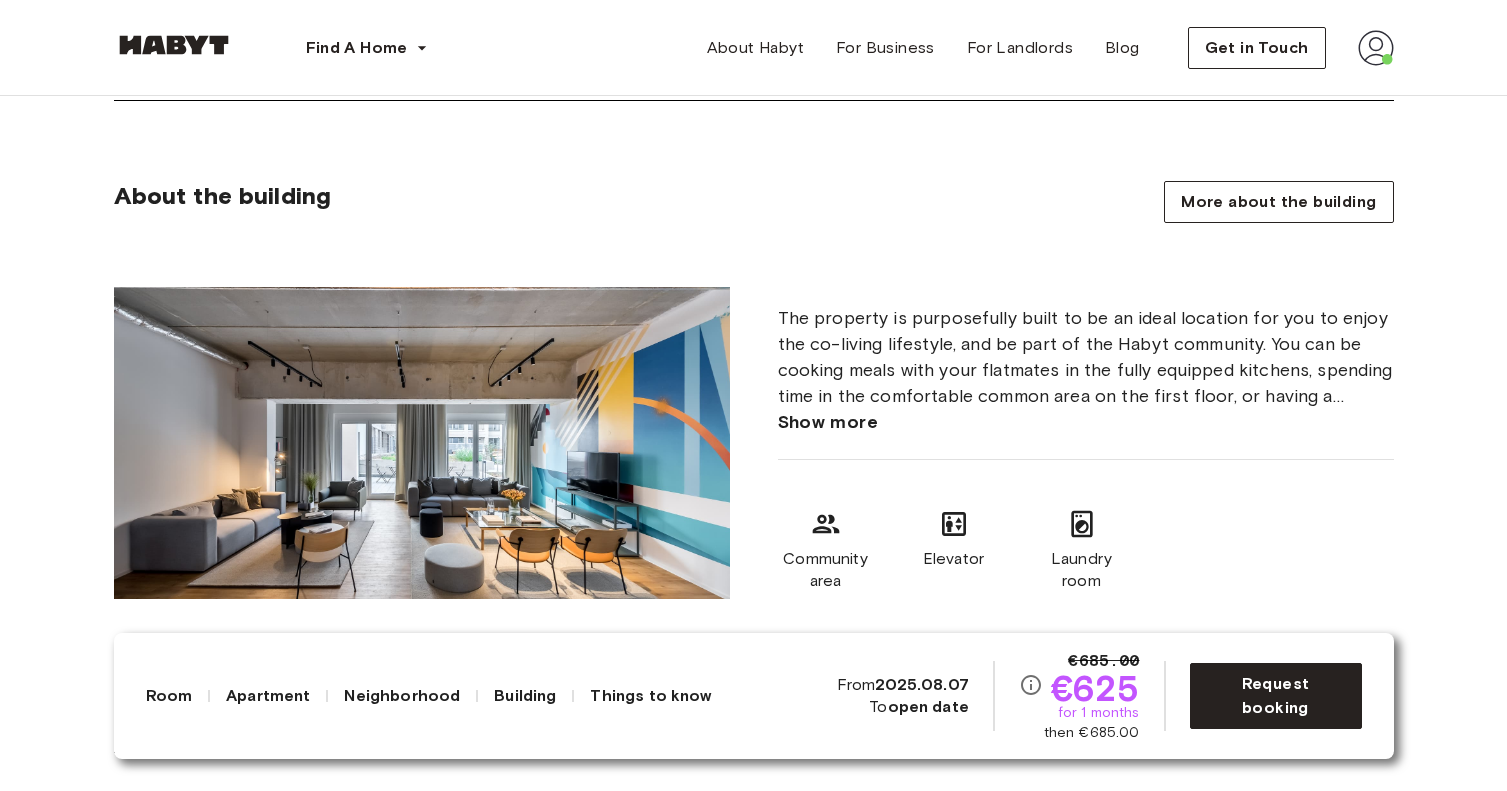 scroll, scrollTop: 2003, scrollLeft: 0, axis: vertical 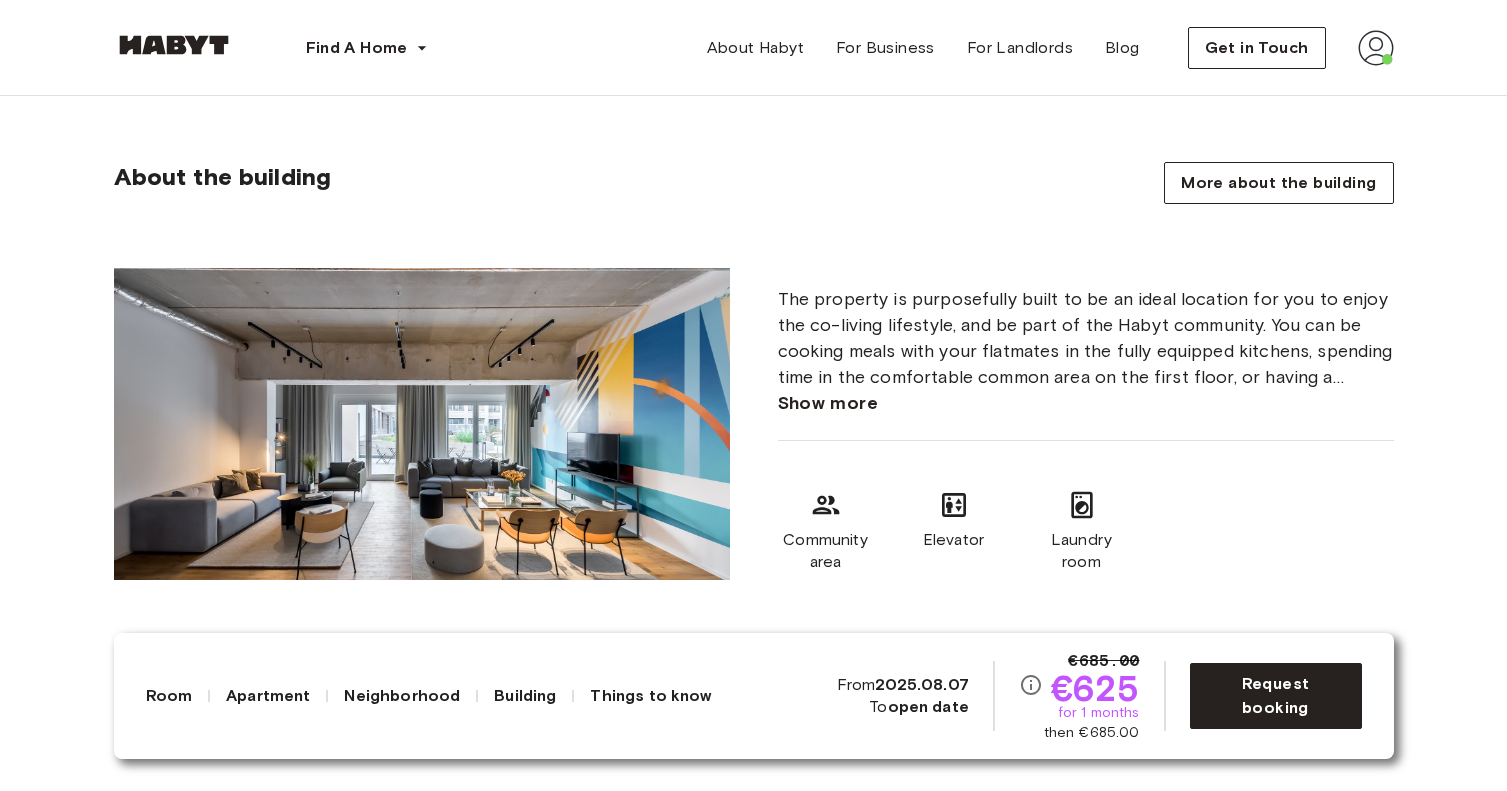 click on "Show more" at bounding box center [828, 403] 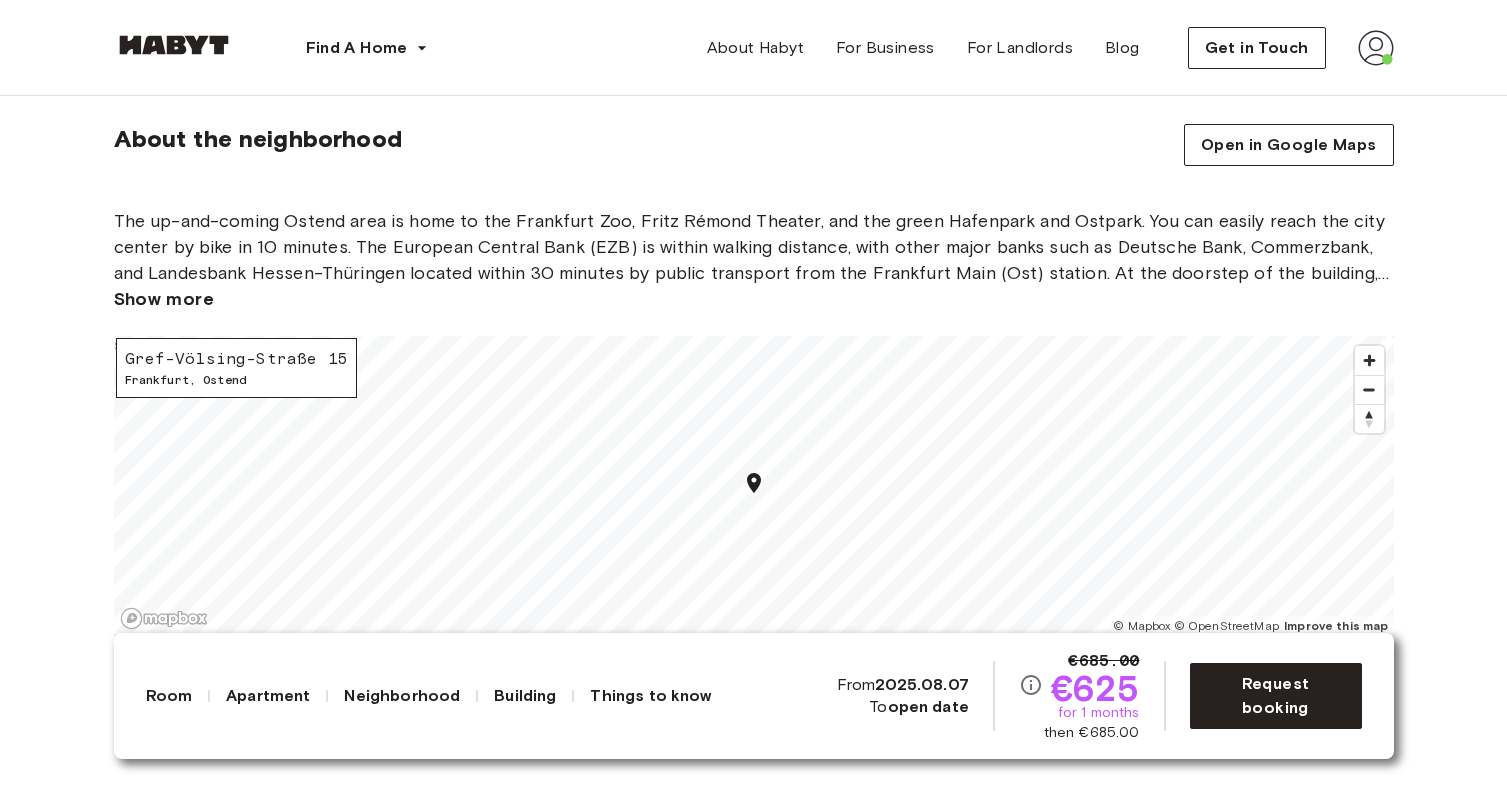 scroll, scrollTop: 2893, scrollLeft: 0, axis: vertical 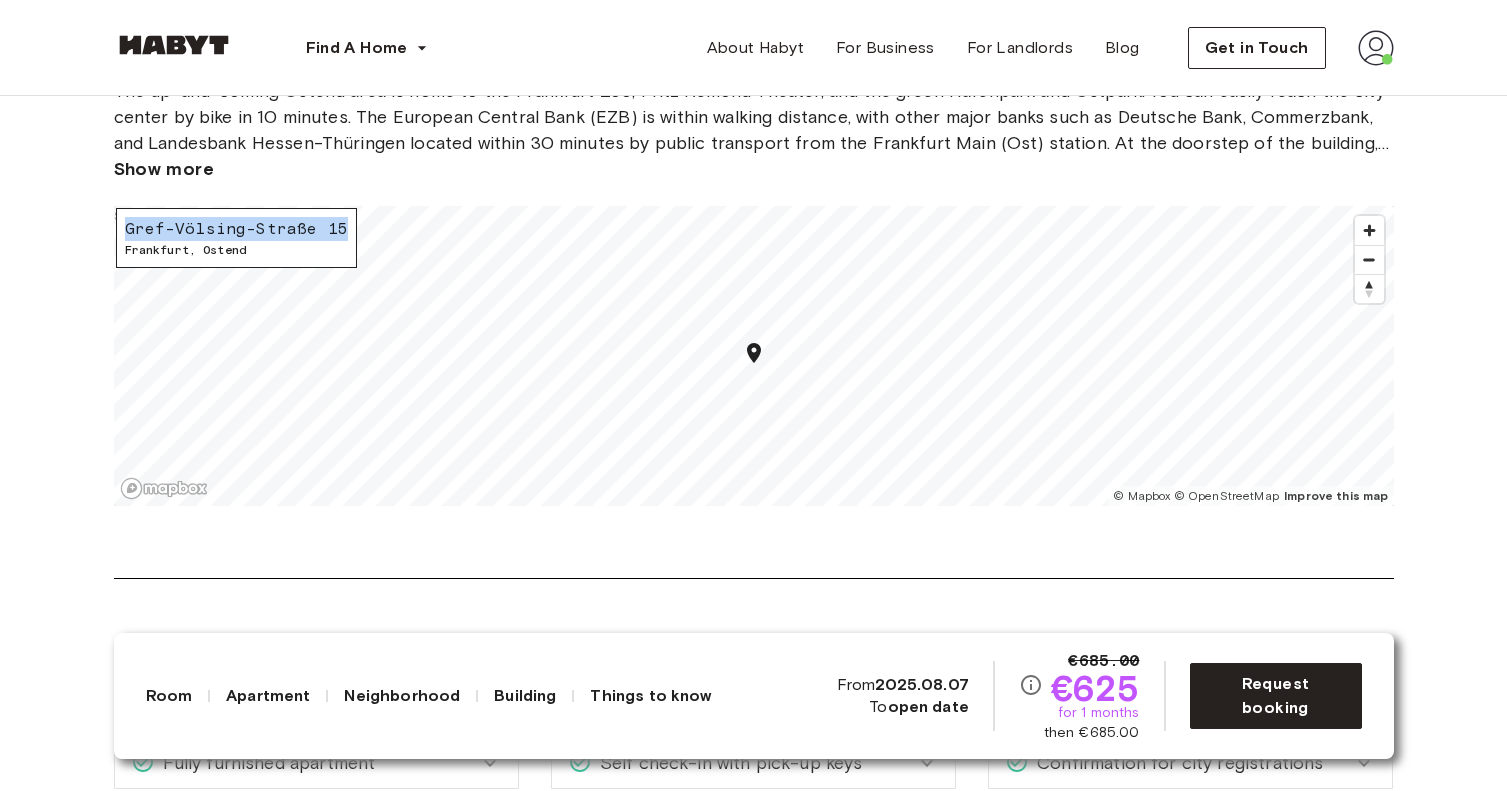 drag, startPoint x: 126, startPoint y: 227, endPoint x: 339, endPoint y: 233, distance: 213.08449 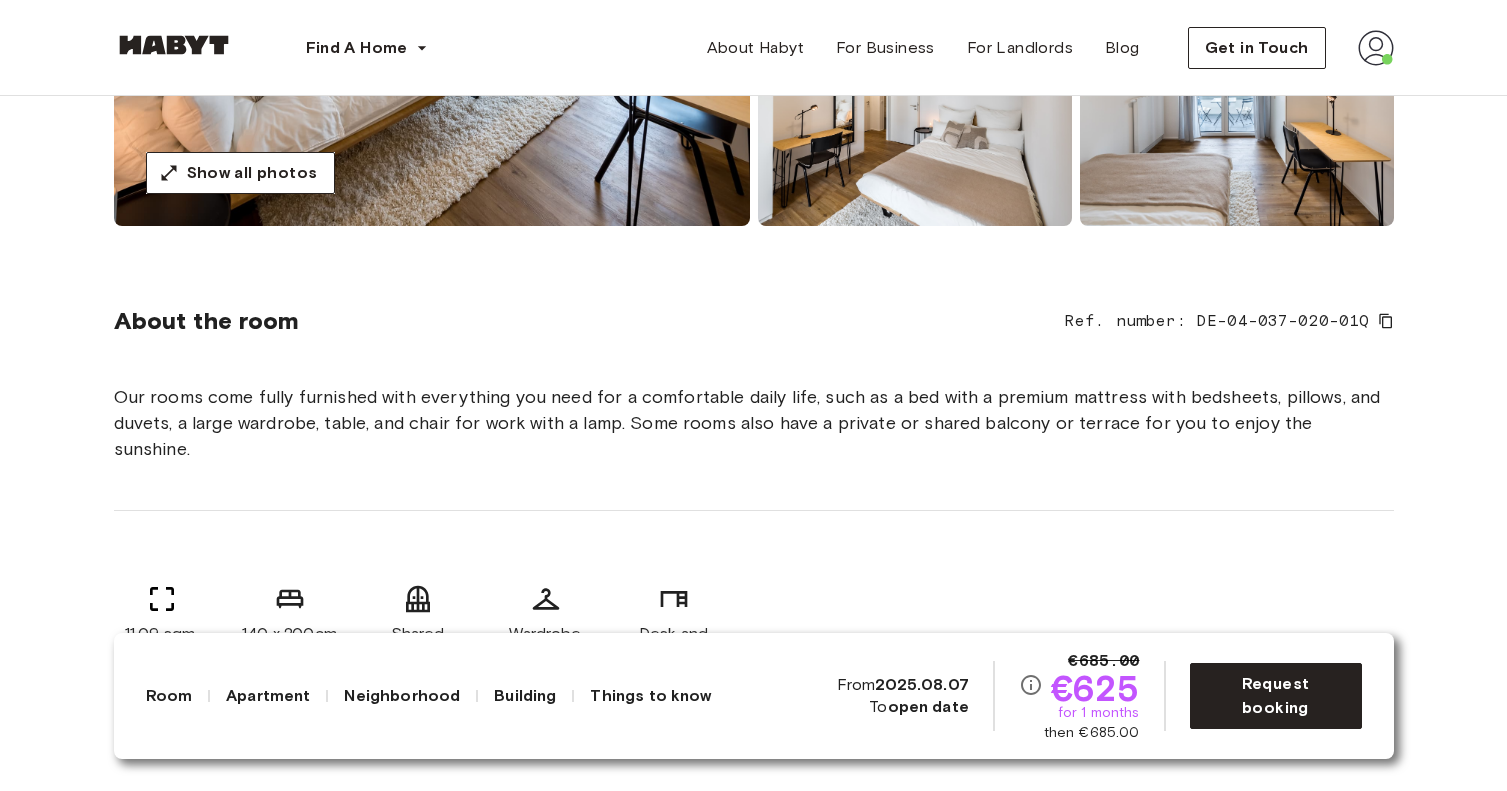 scroll, scrollTop: 0, scrollLeft: 0, axis: both 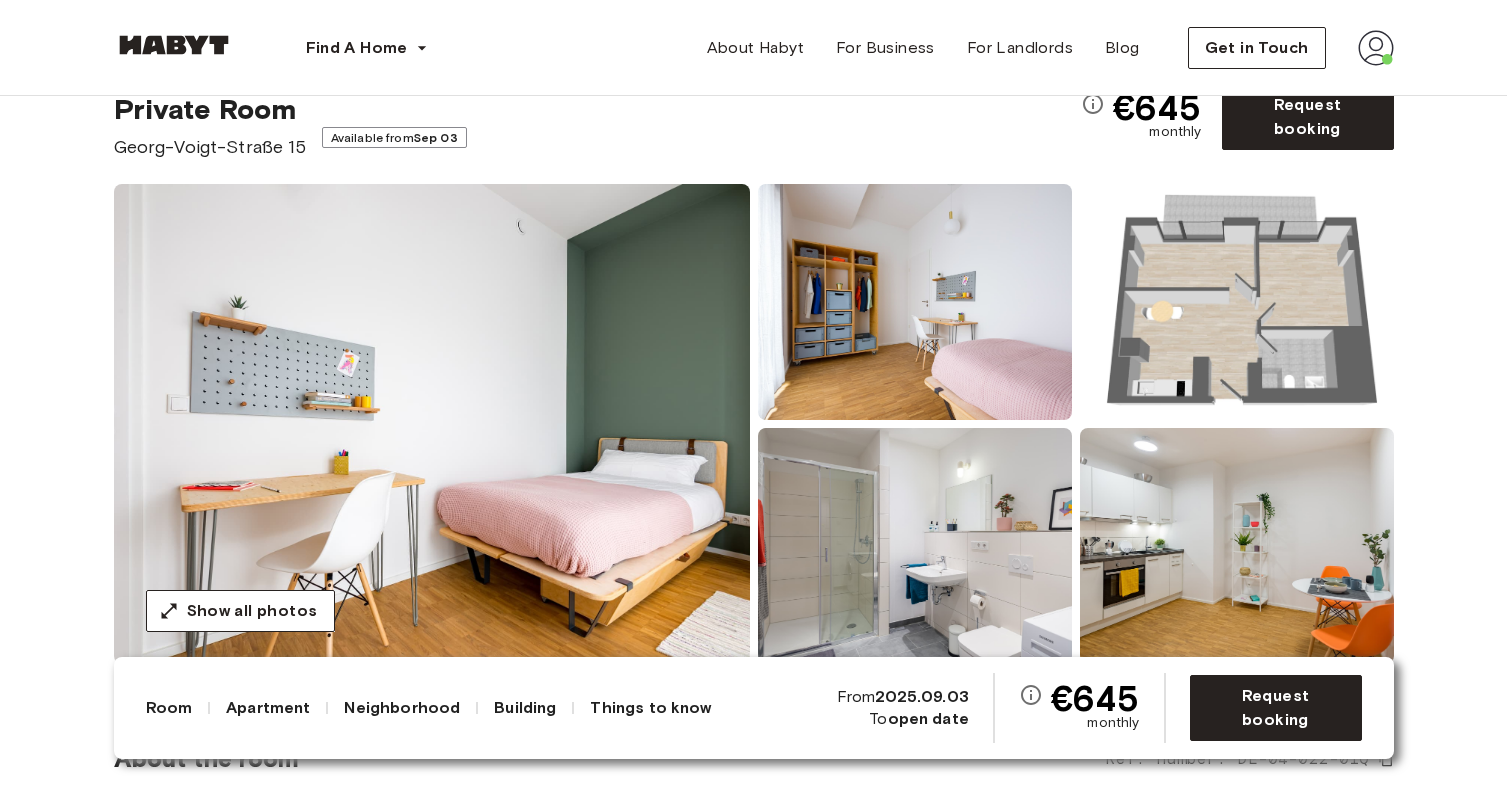 click on "Georg-Voigt-Straße 15" at bounding box center [210, 147] 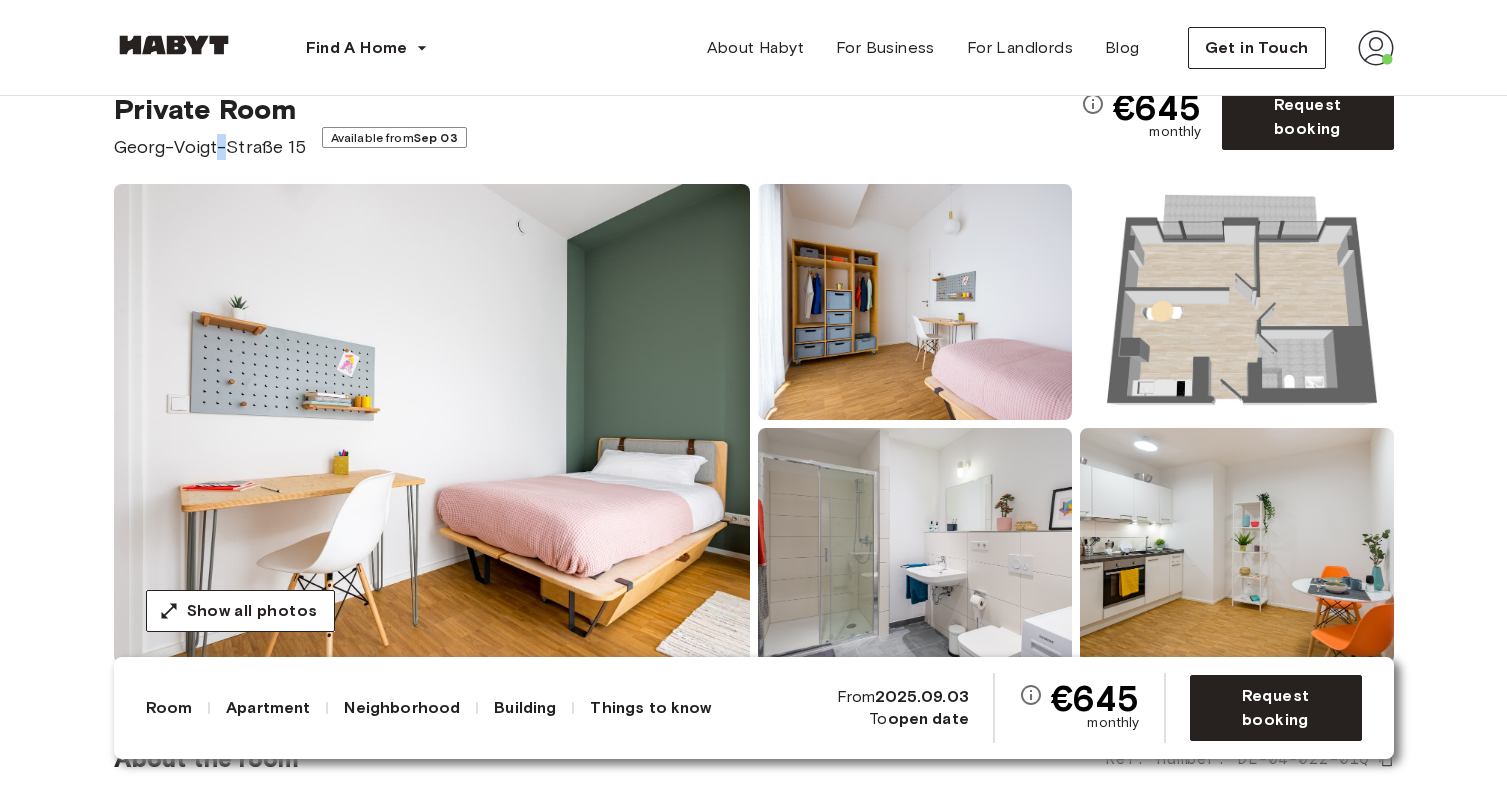 click on "Georg-Voigt-Straße 15" at bounding box center (210, 147) 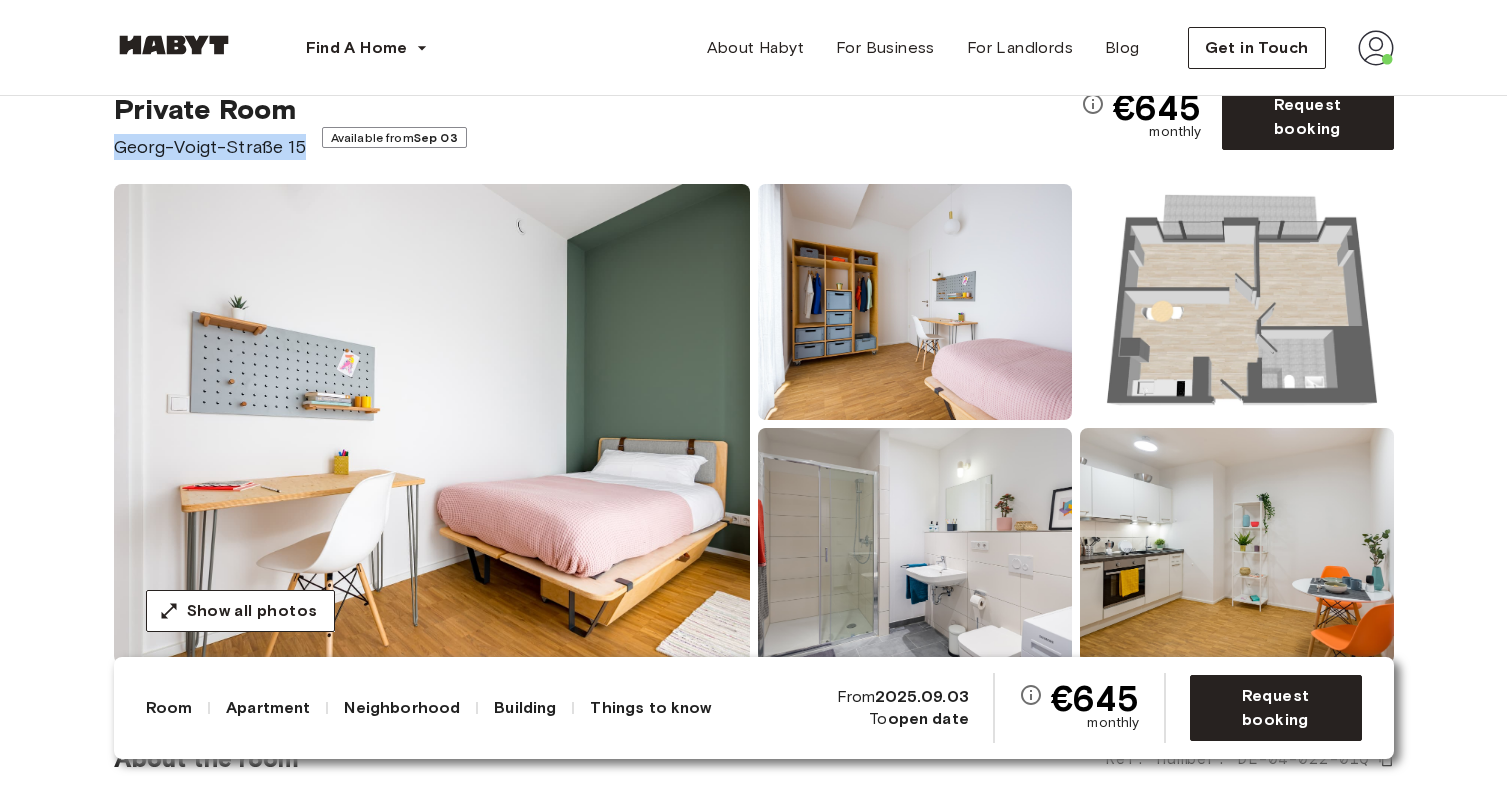 click on "Georg-Voigt-Straße 15" at bounding box center (210, 147) 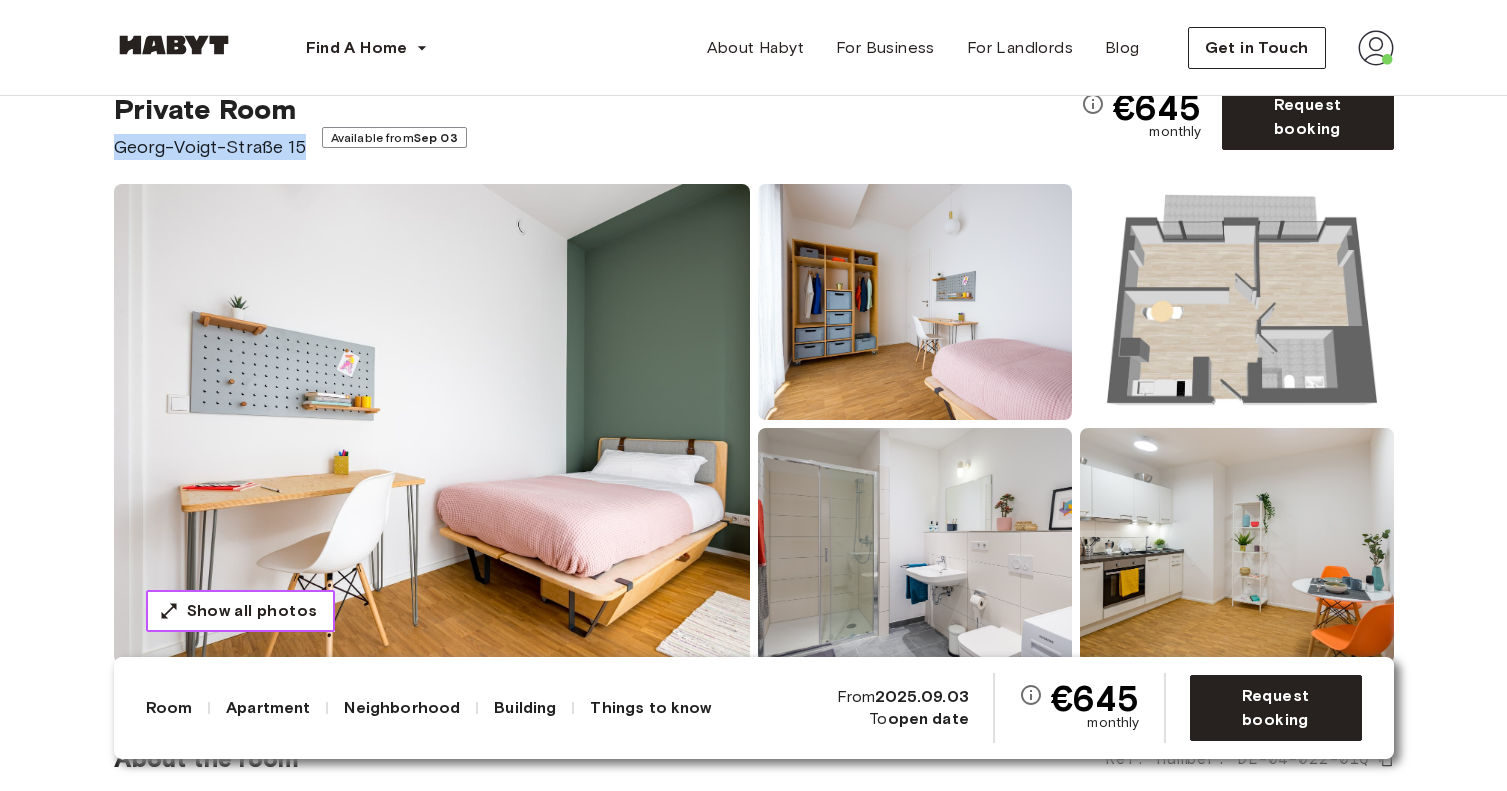 click on "Show all photos" at bounding box center [252, 611] 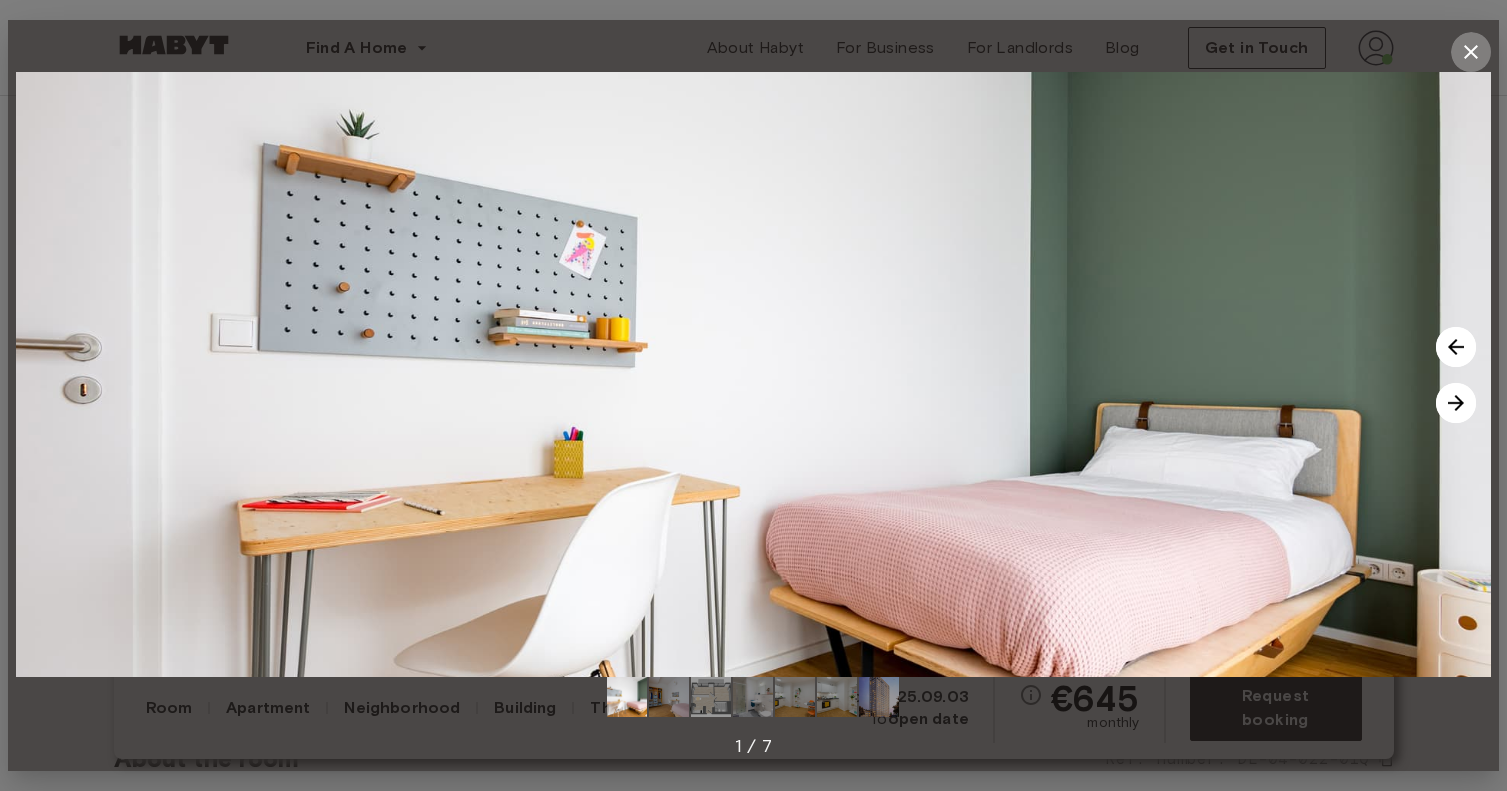 click 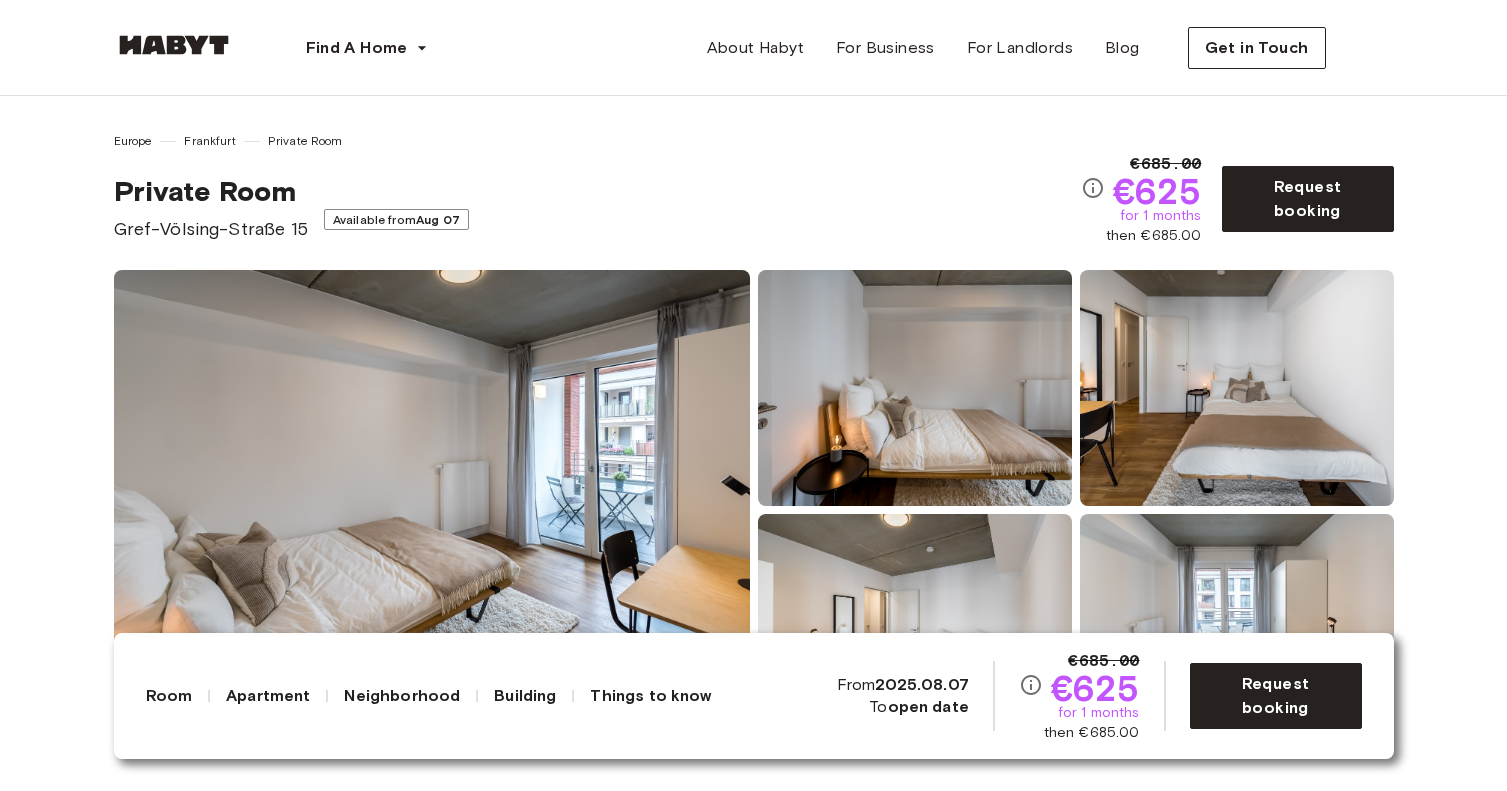 scroll, scrollTop: 0, scrollLeft: 0, axis: both 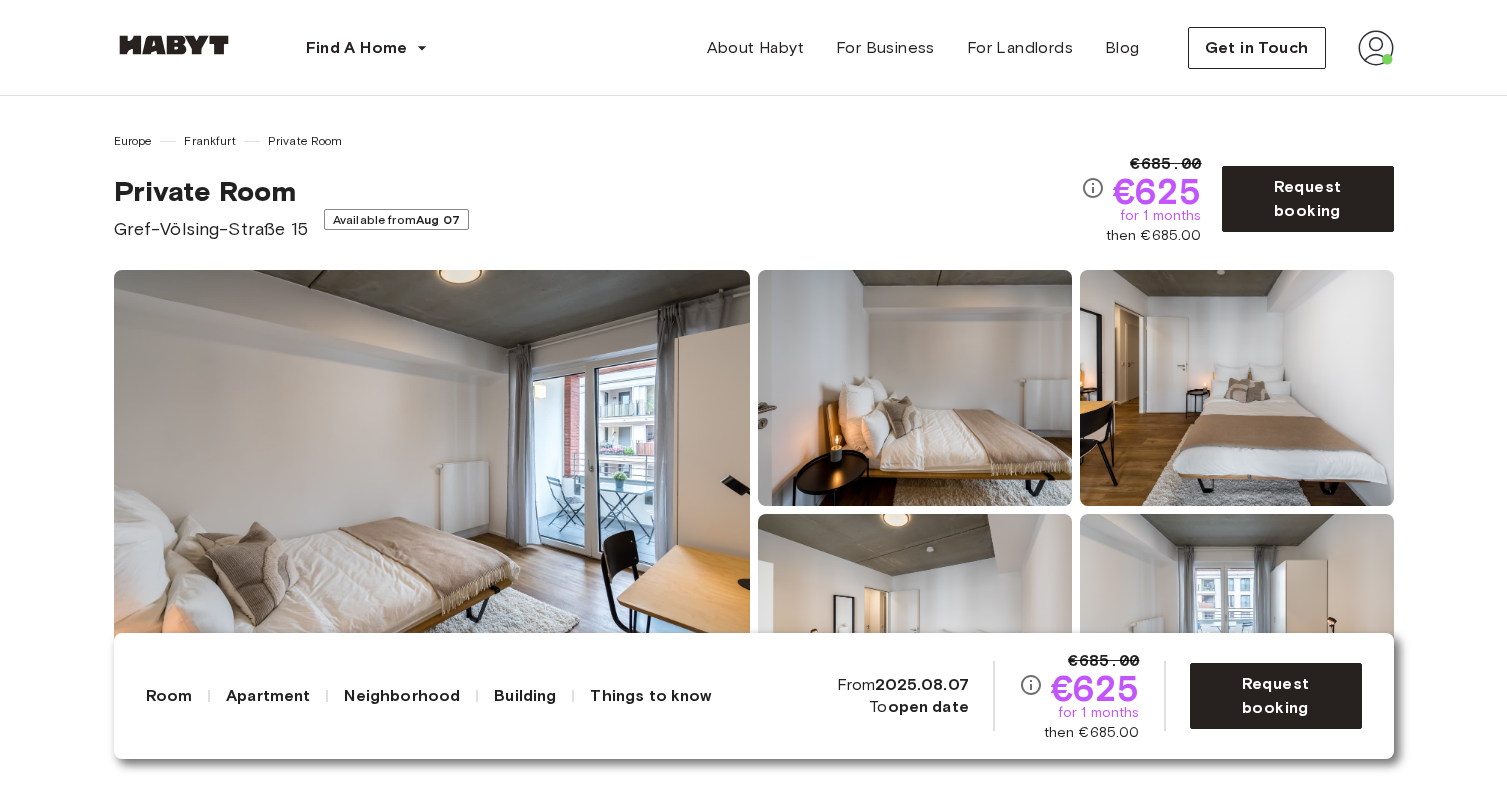 click on "then €685.00" at bounding box center (1092, 733) 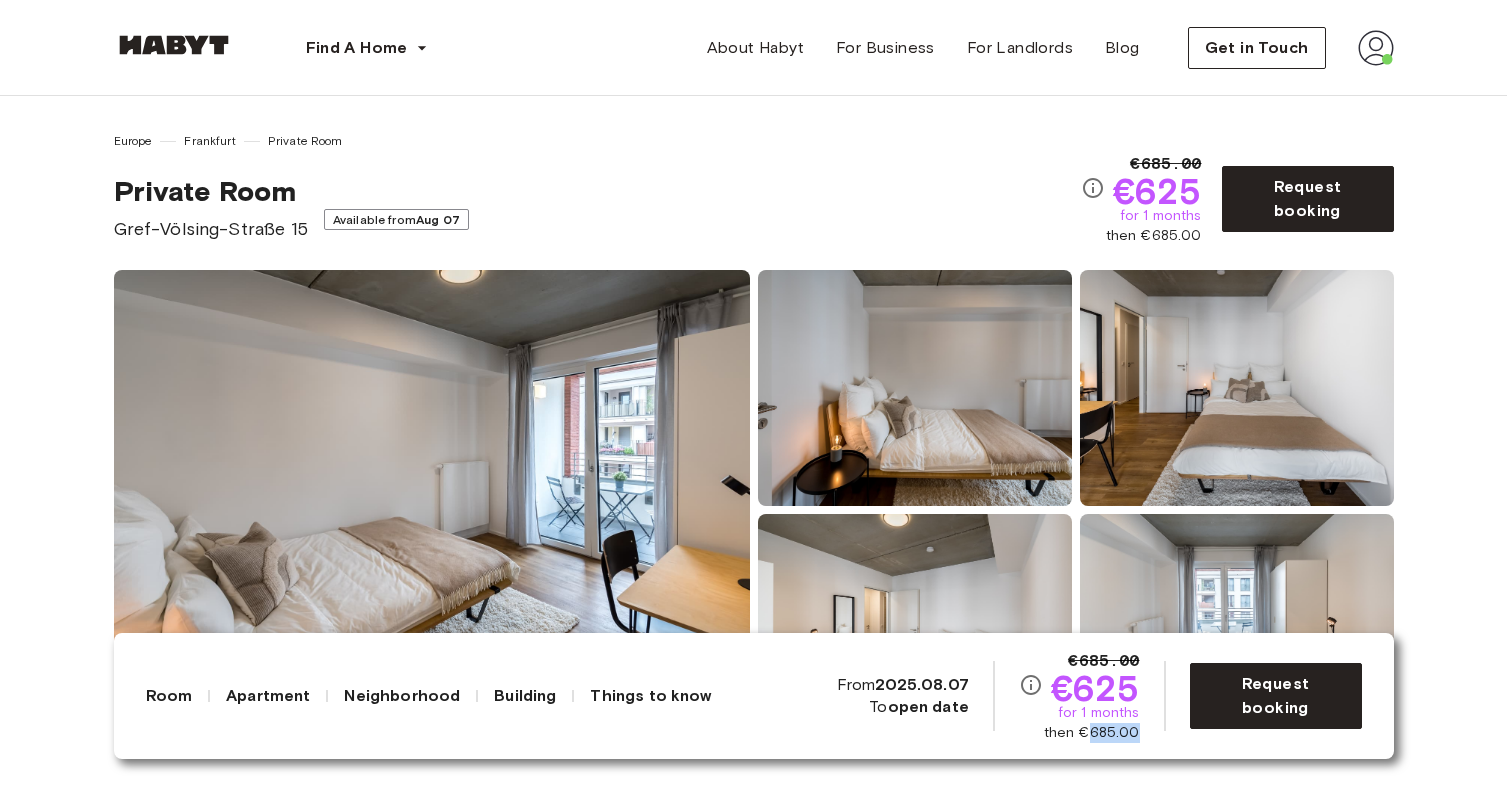 click on "then €685.00" at bounding box center (1092, 733) 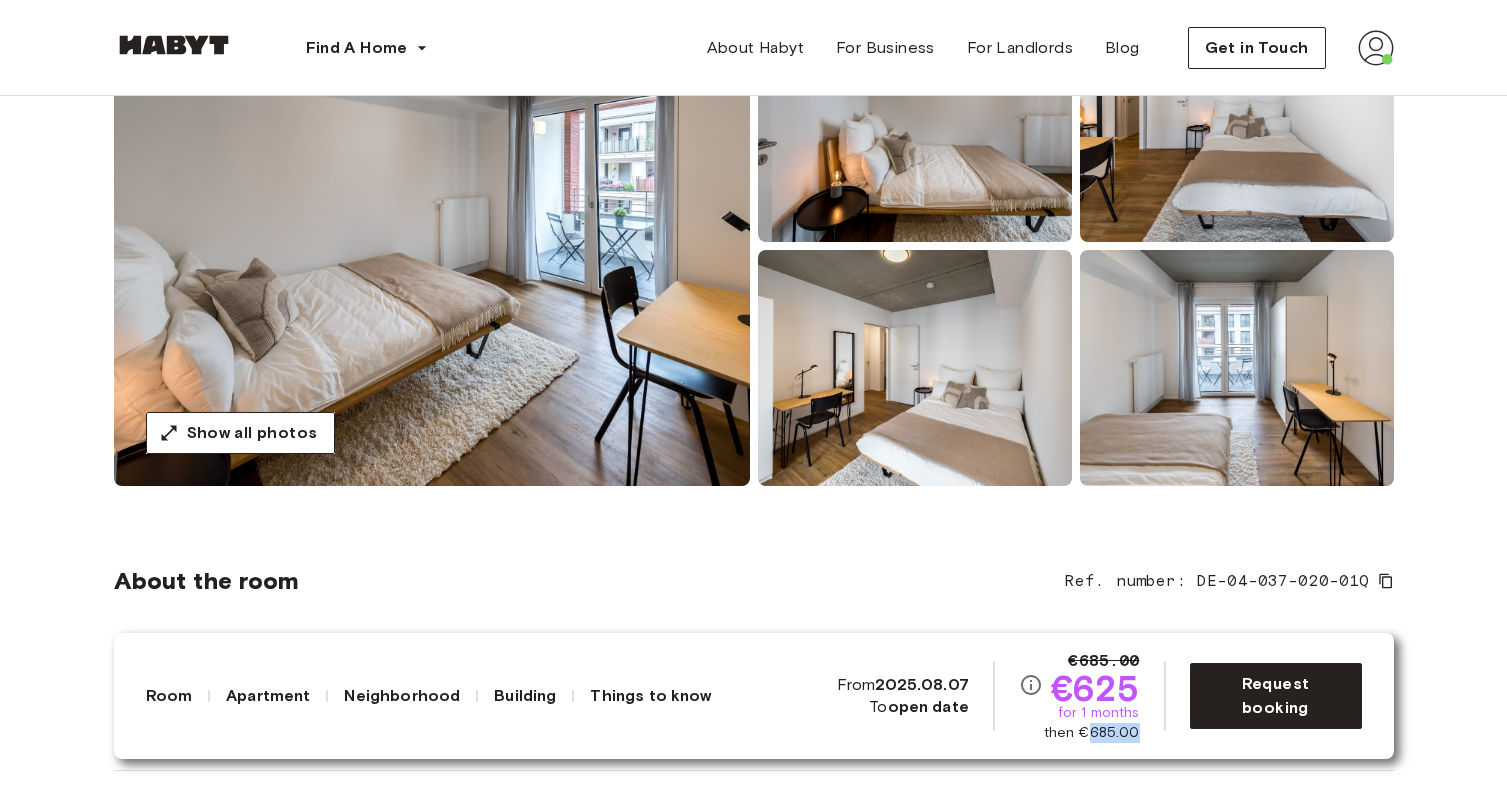 scroll, scrollTop: 274, scrollLeft: 0, axis: vertical 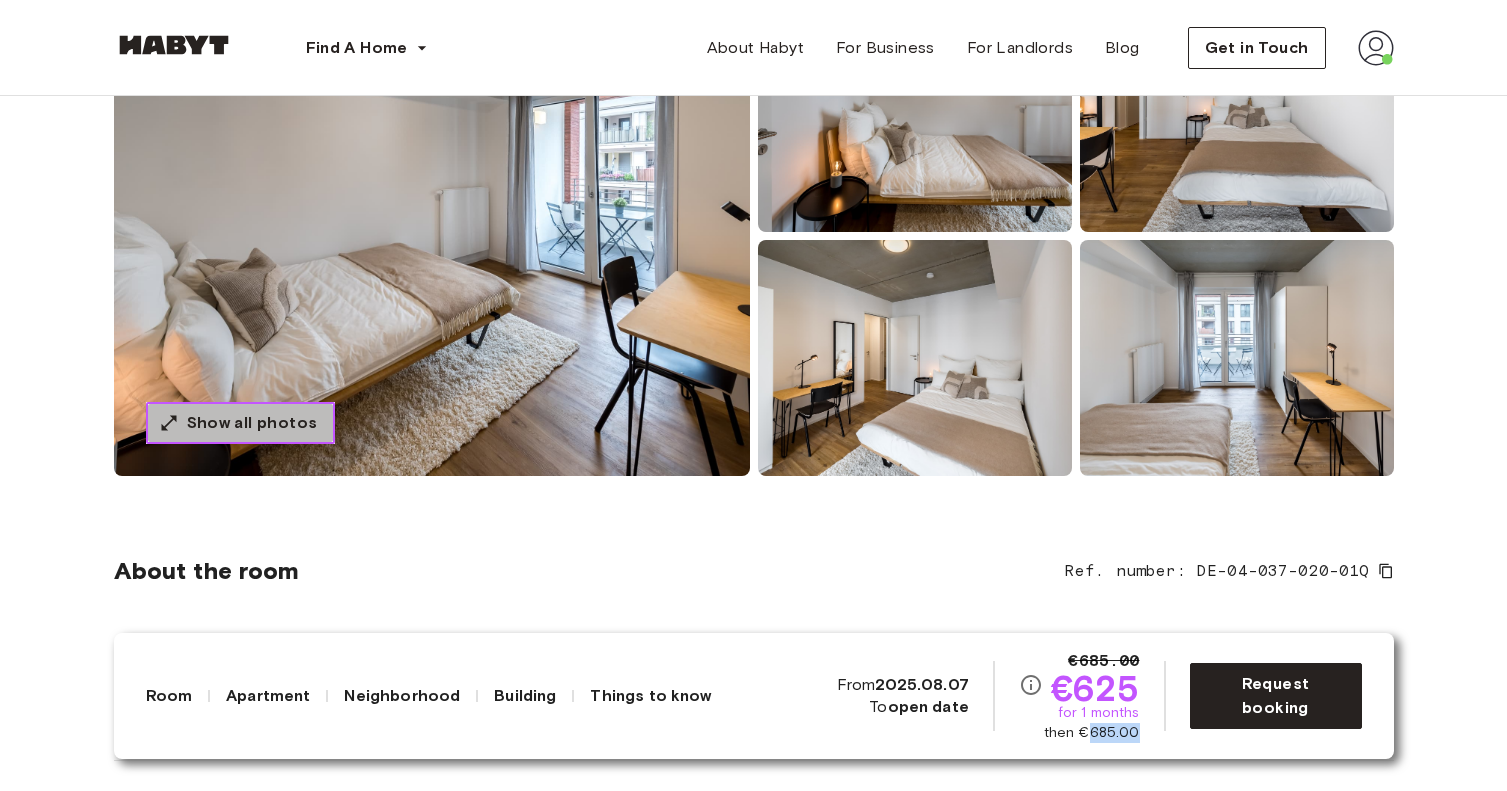 click on "Show all photos" at bounding box center [252, 423] 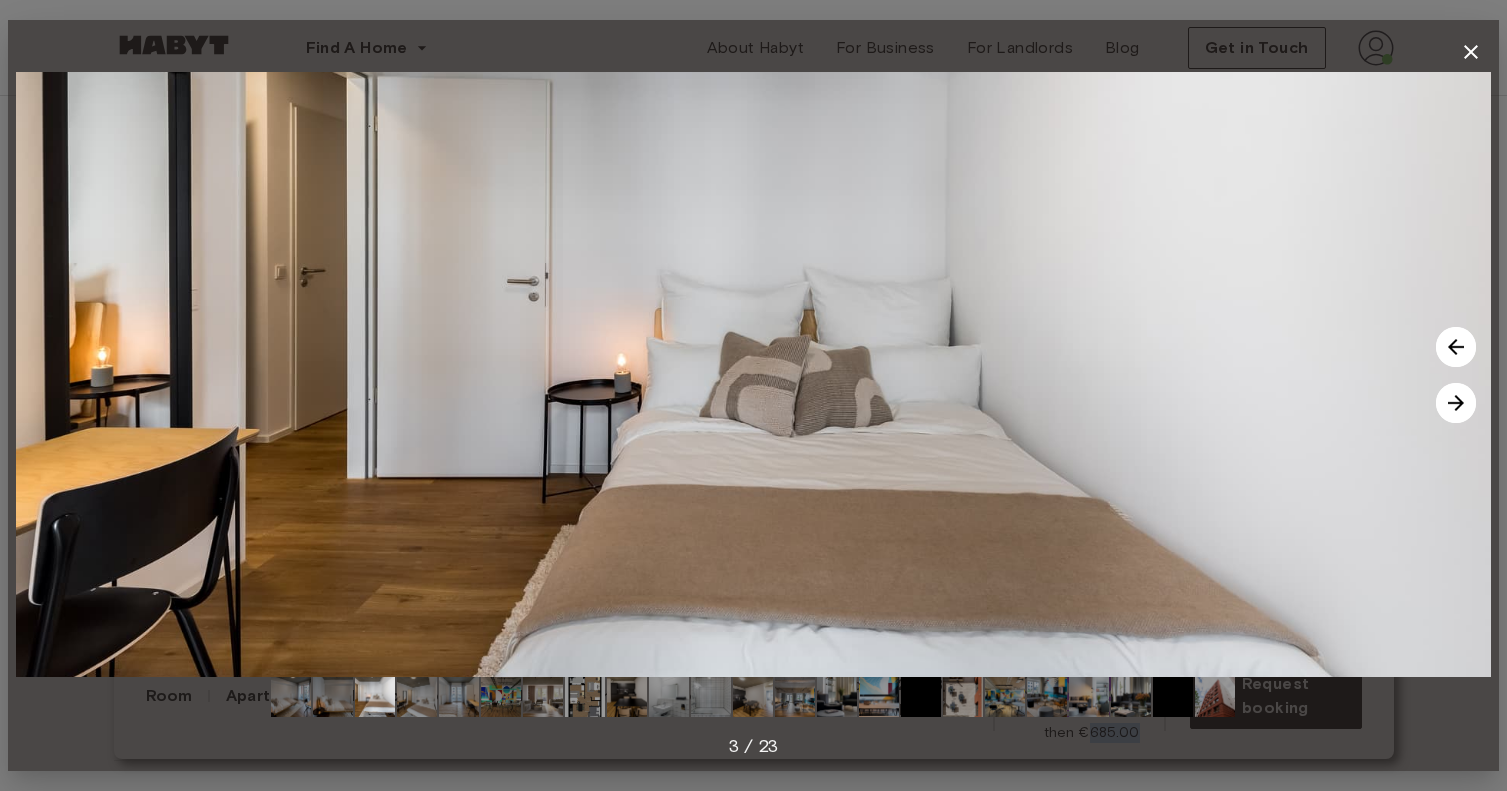 click at bounding box center (1456, 403) 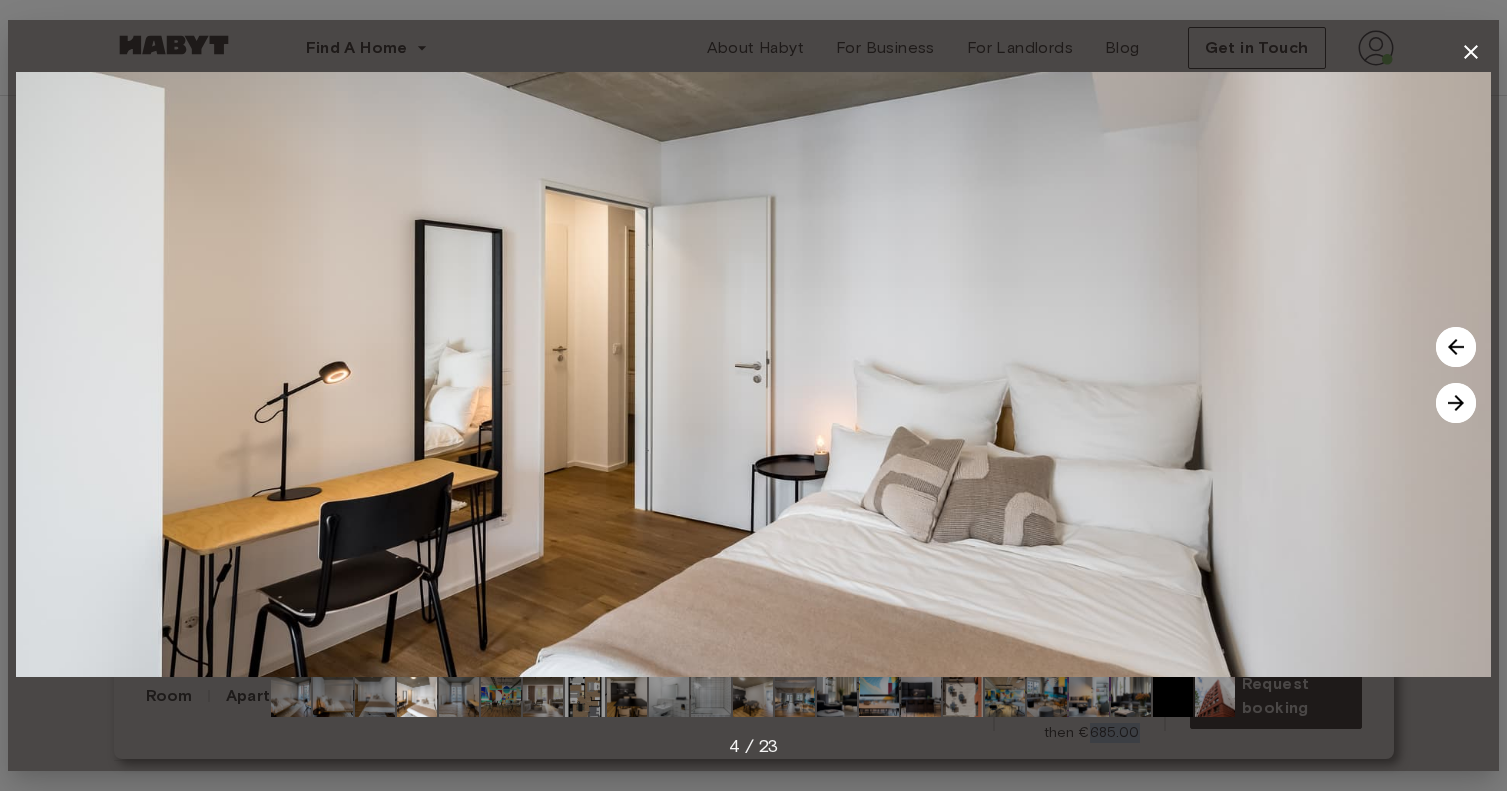 click at bounding box center (1456, 403) 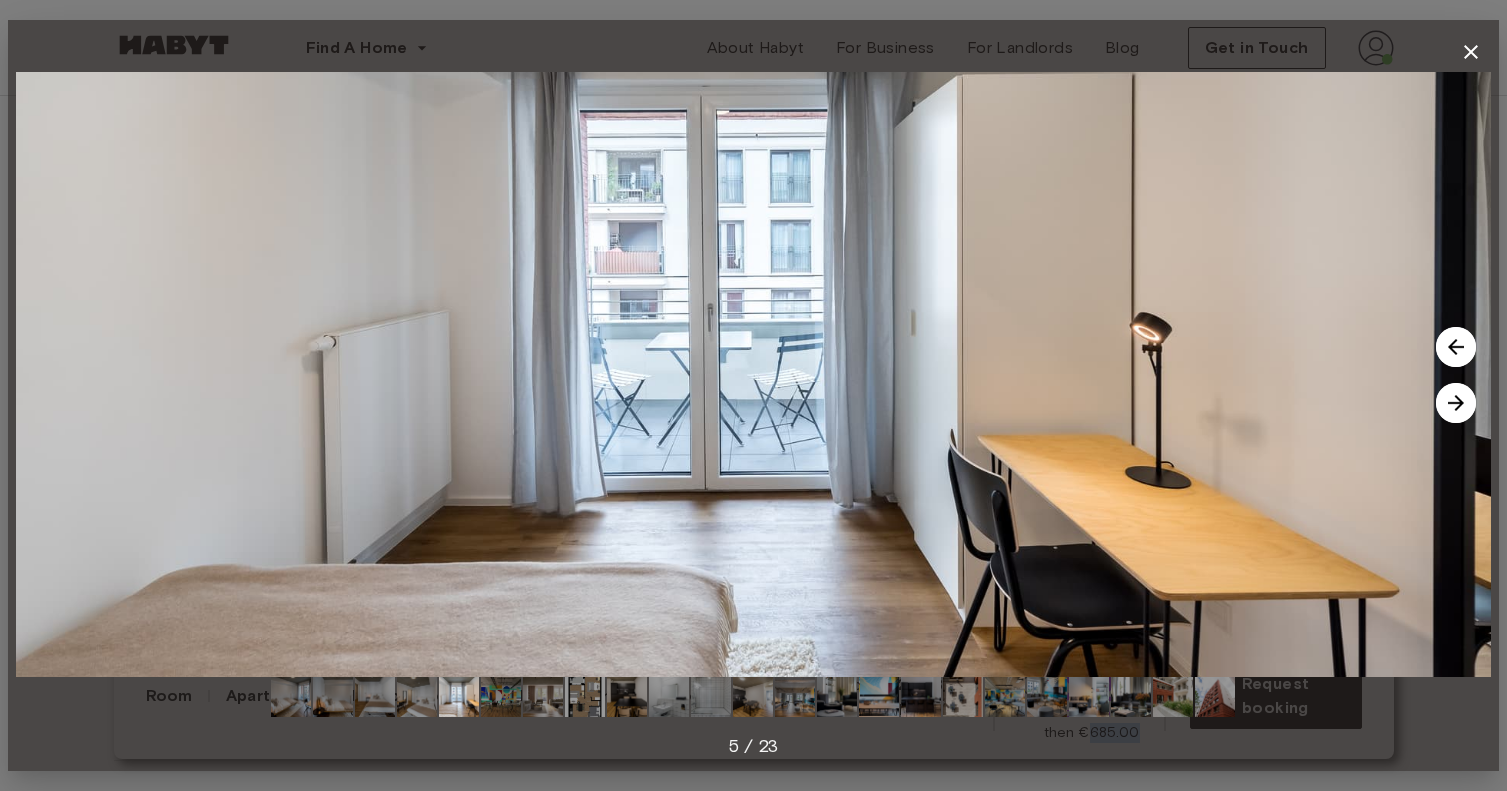 click at bounding box center (1456, 403) 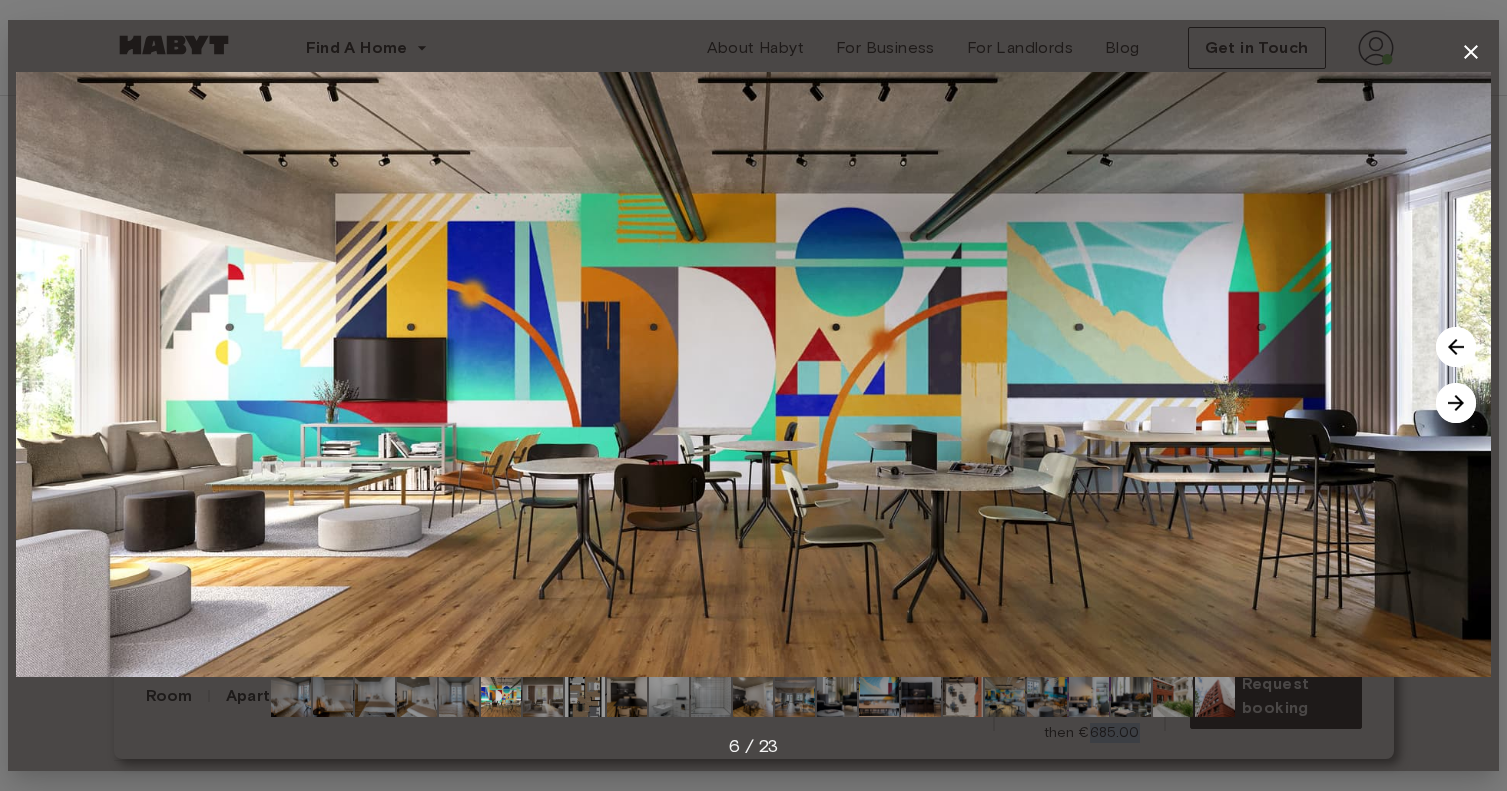 click at bounding box center (1456, 403) 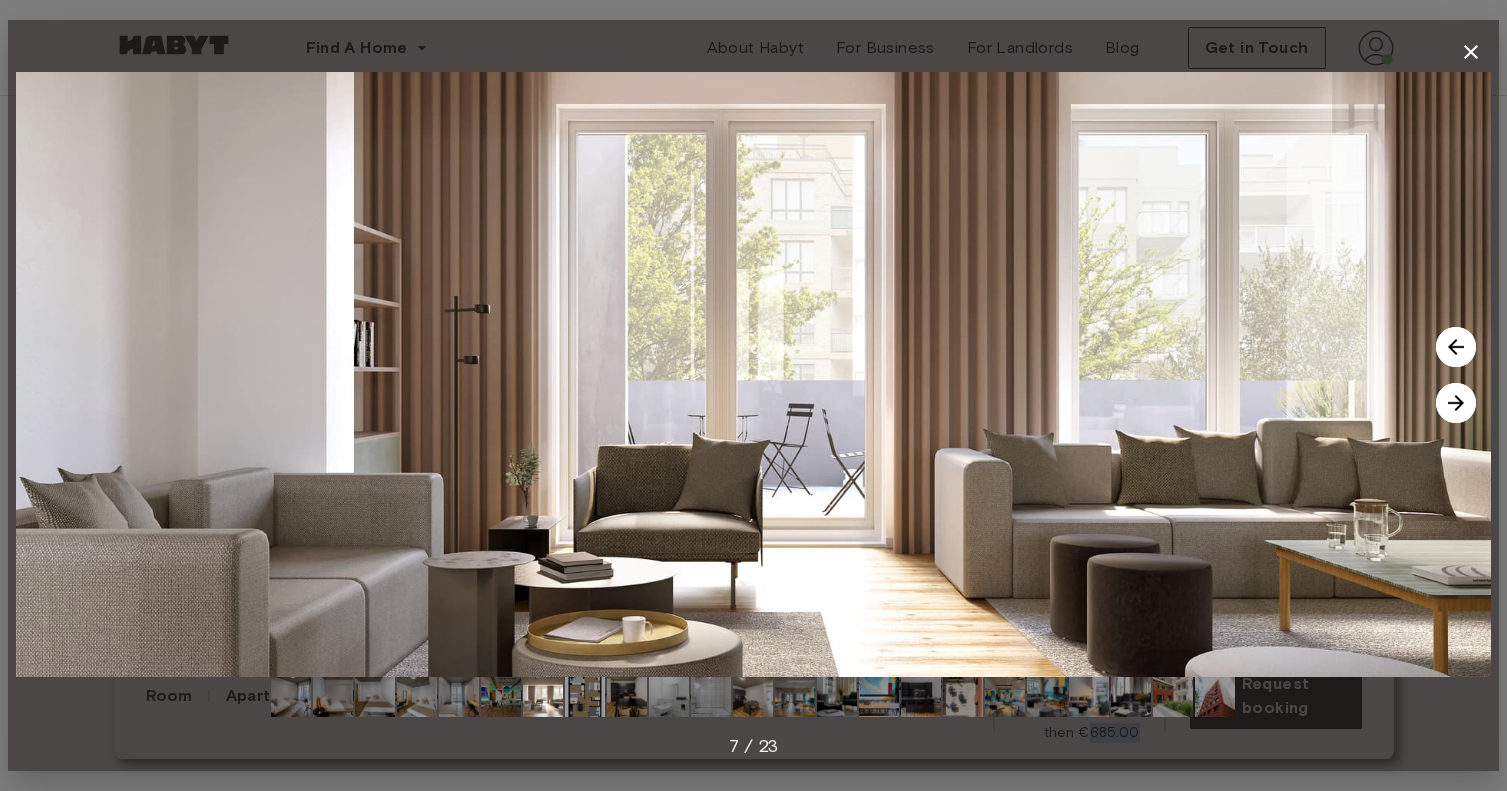 click at bounding box center (1456, 403) 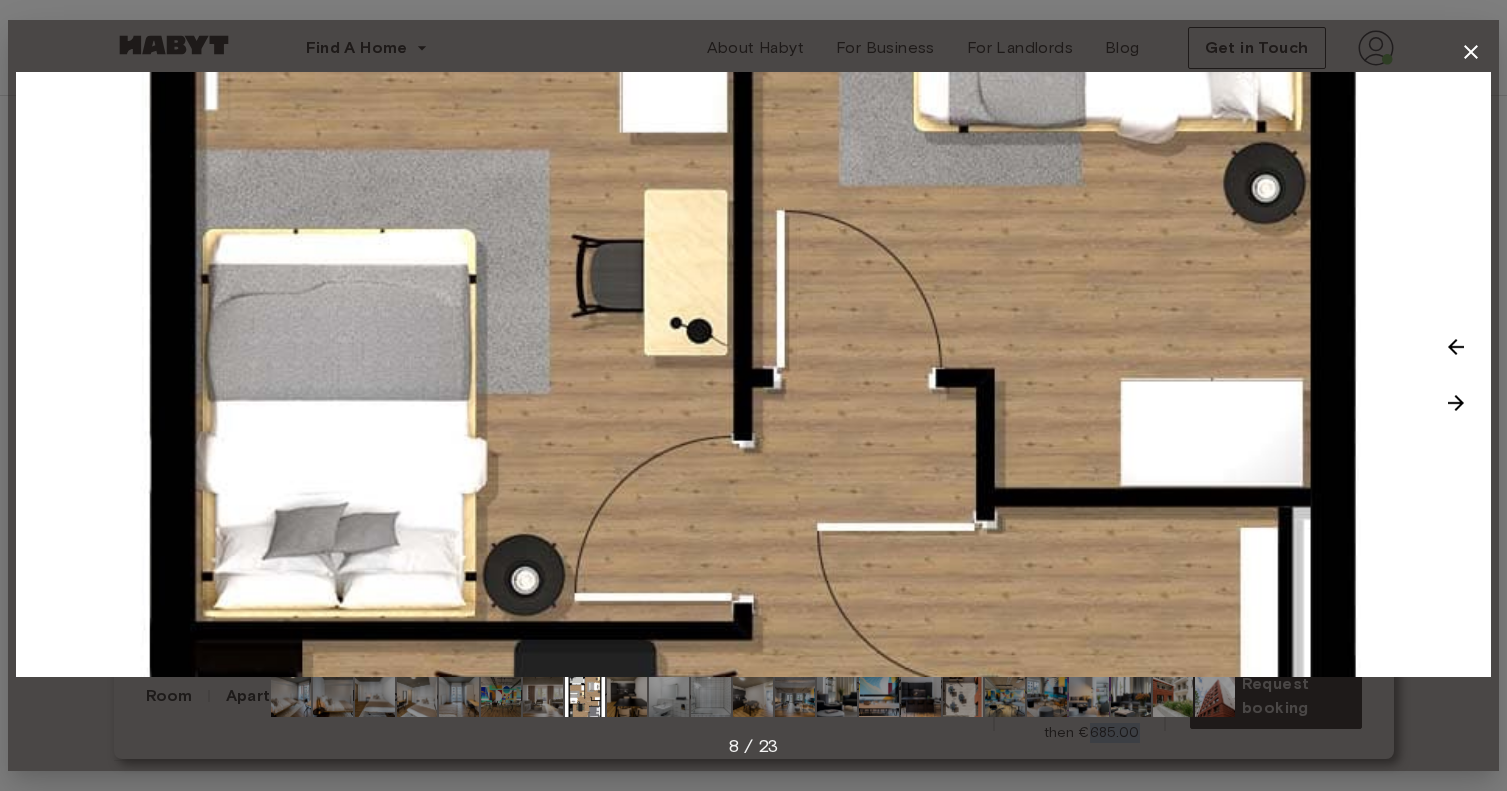 click at bounding box center (1456, 403) 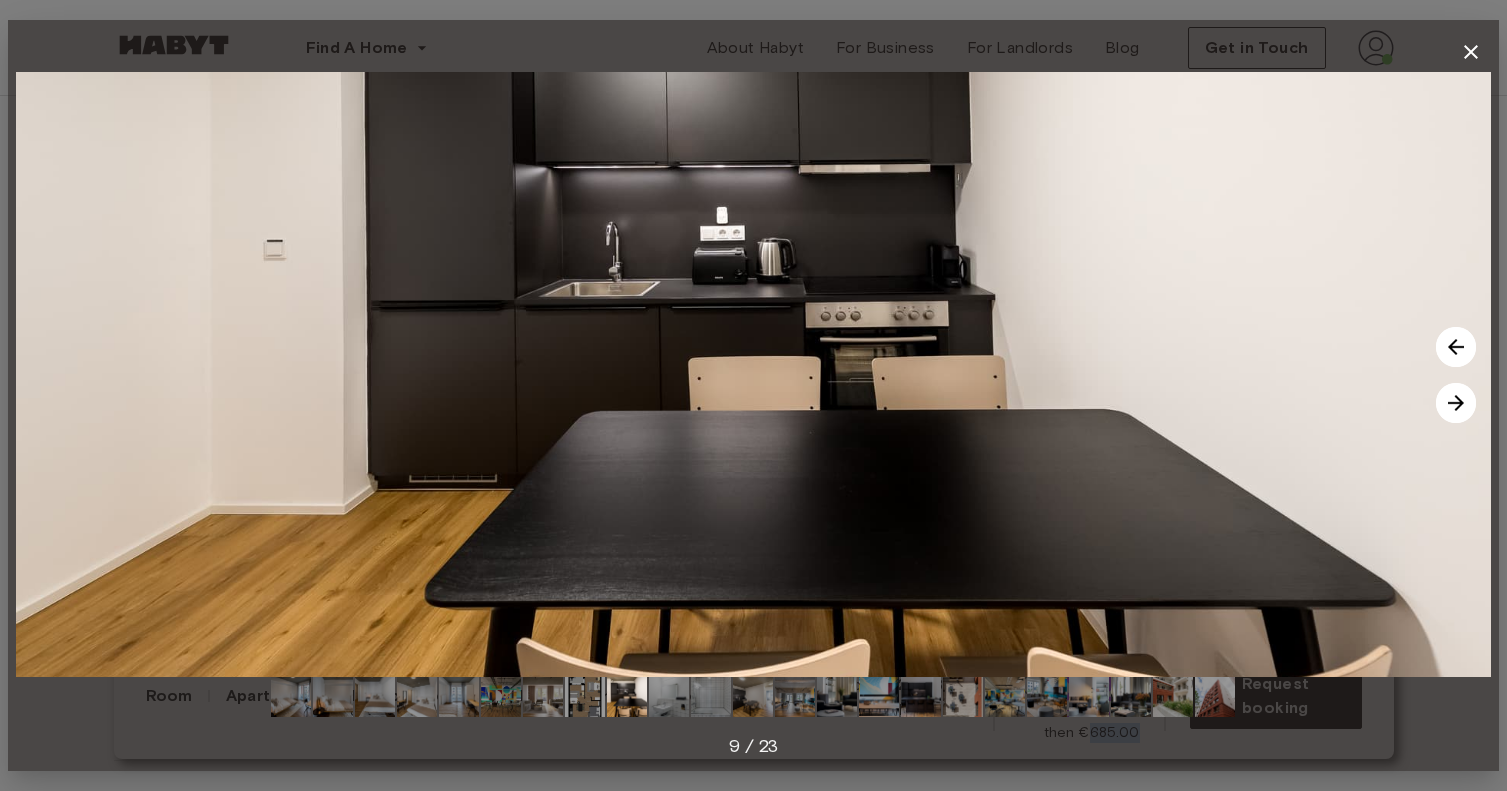click at bounding box center [1456, 403] 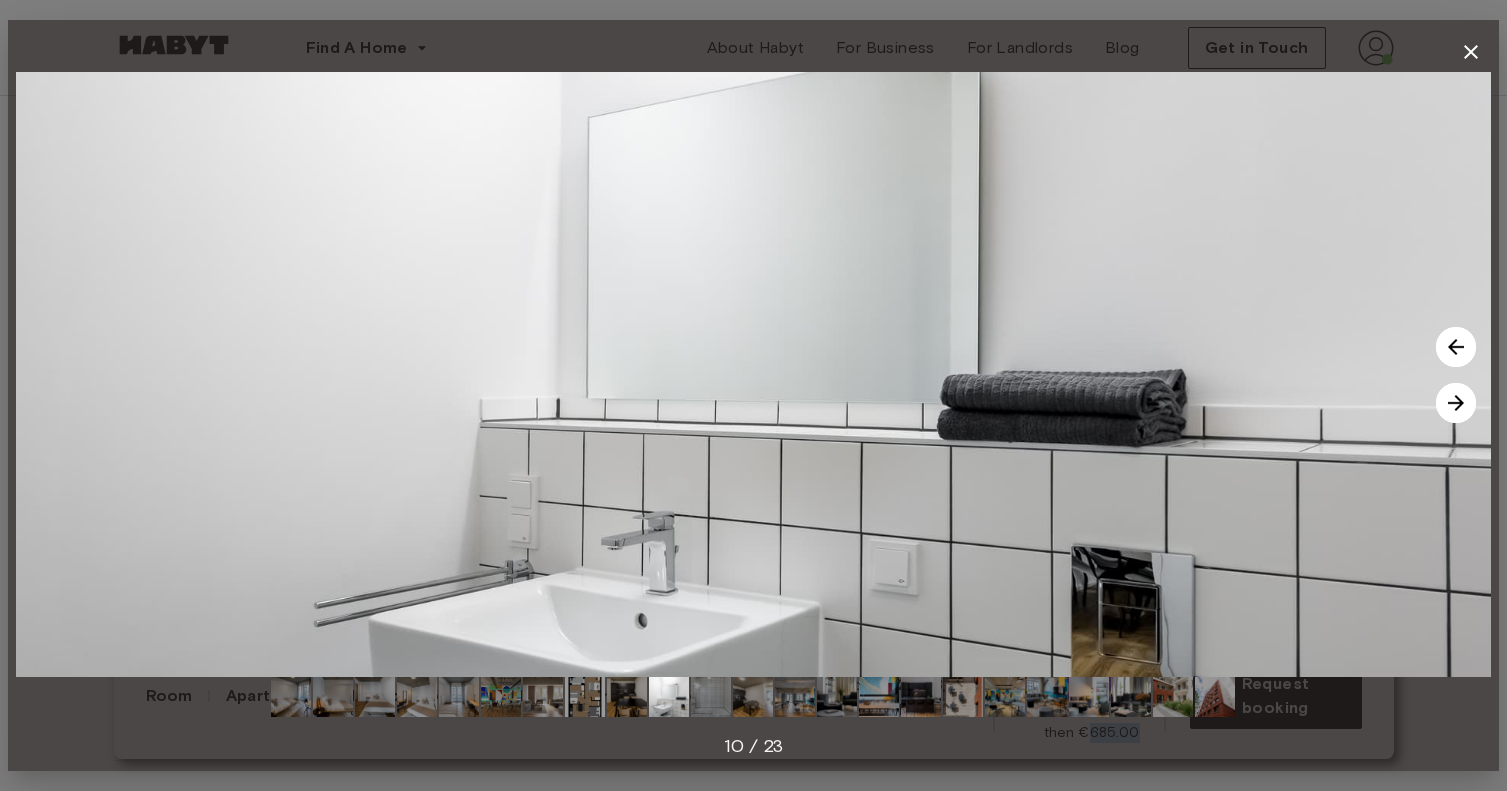click at bounding box center [1456, 403] 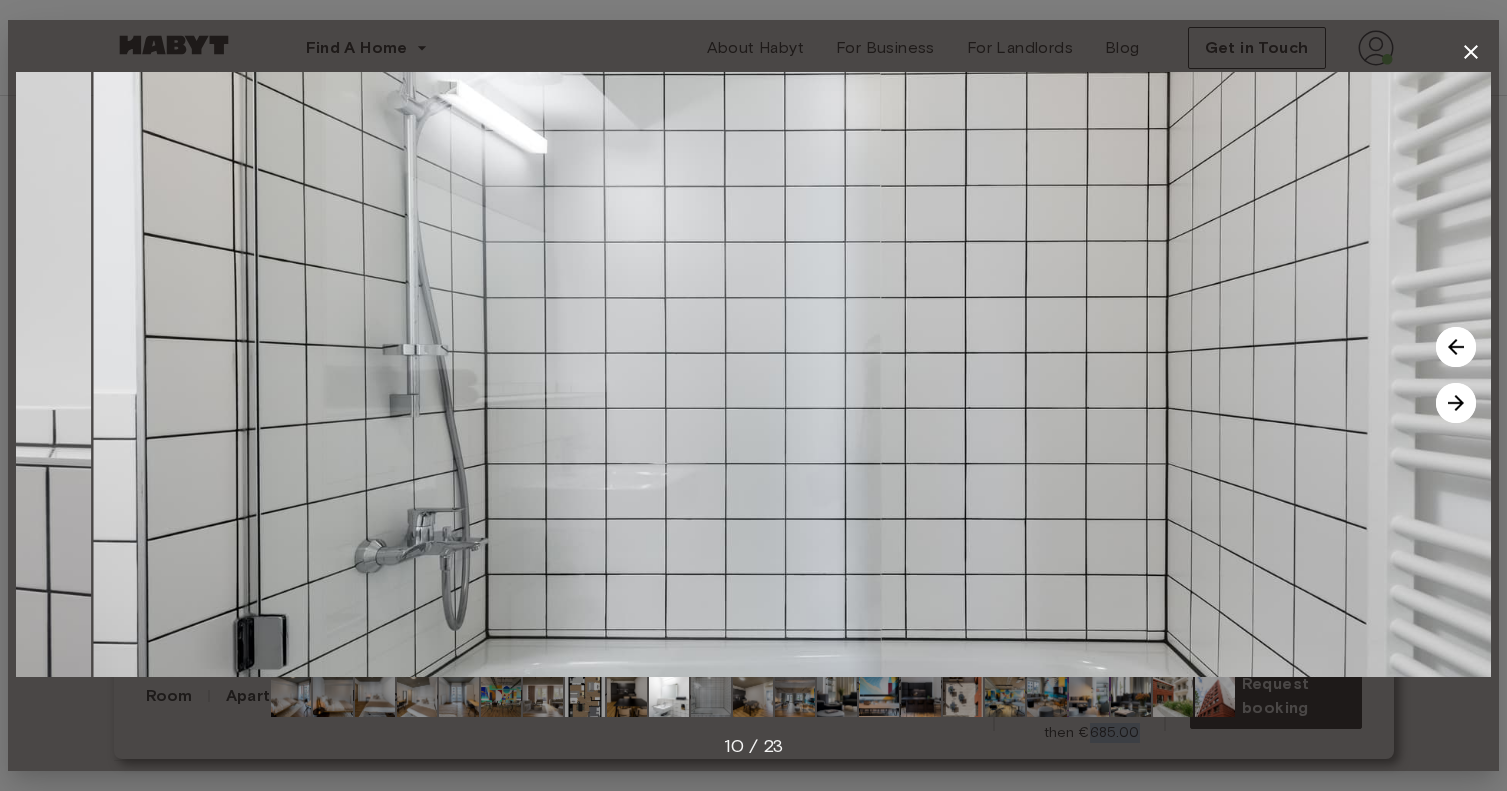 click at bounding box center [1456, 403] 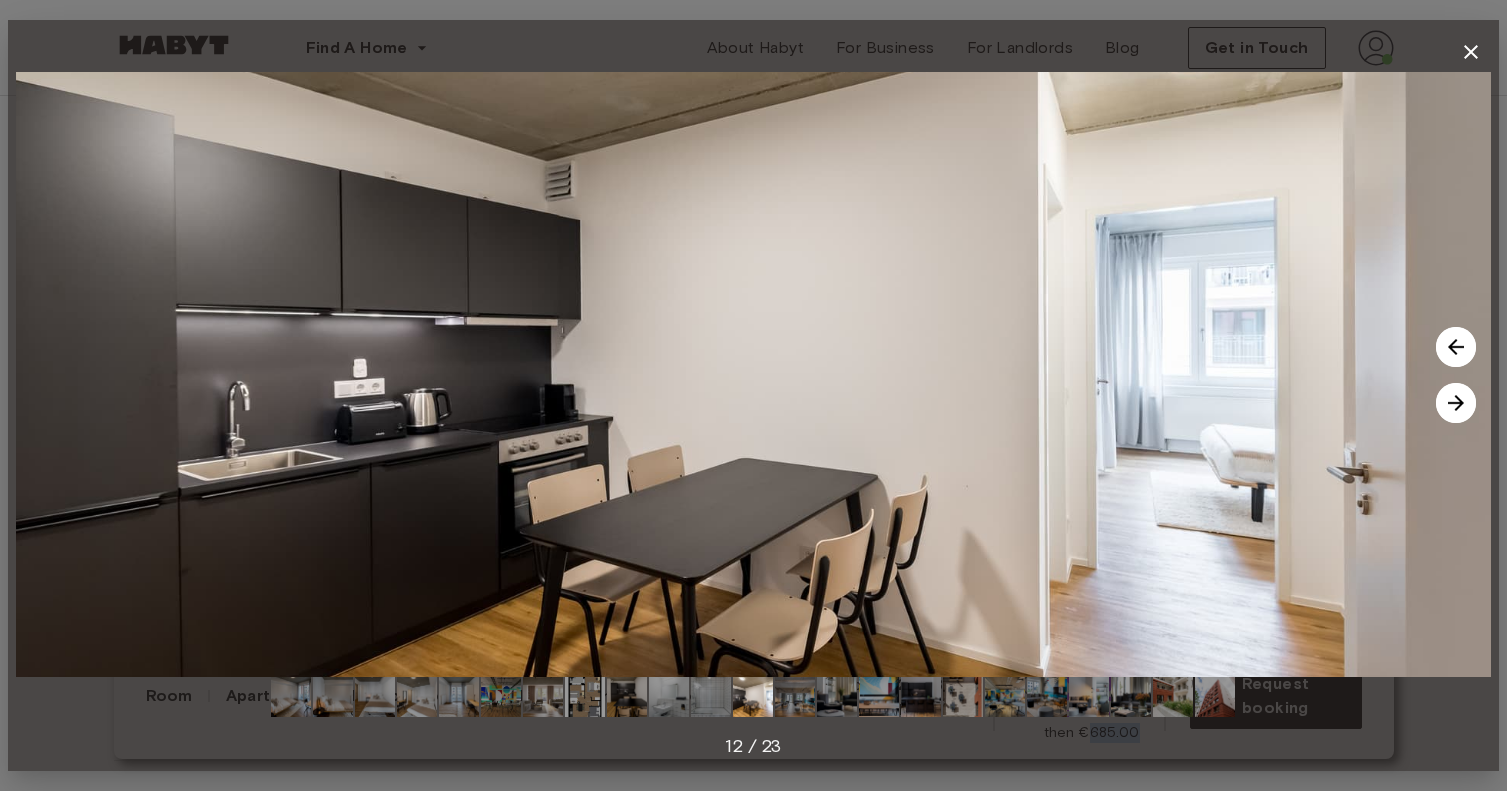 click at bounding box center (1456, 403) 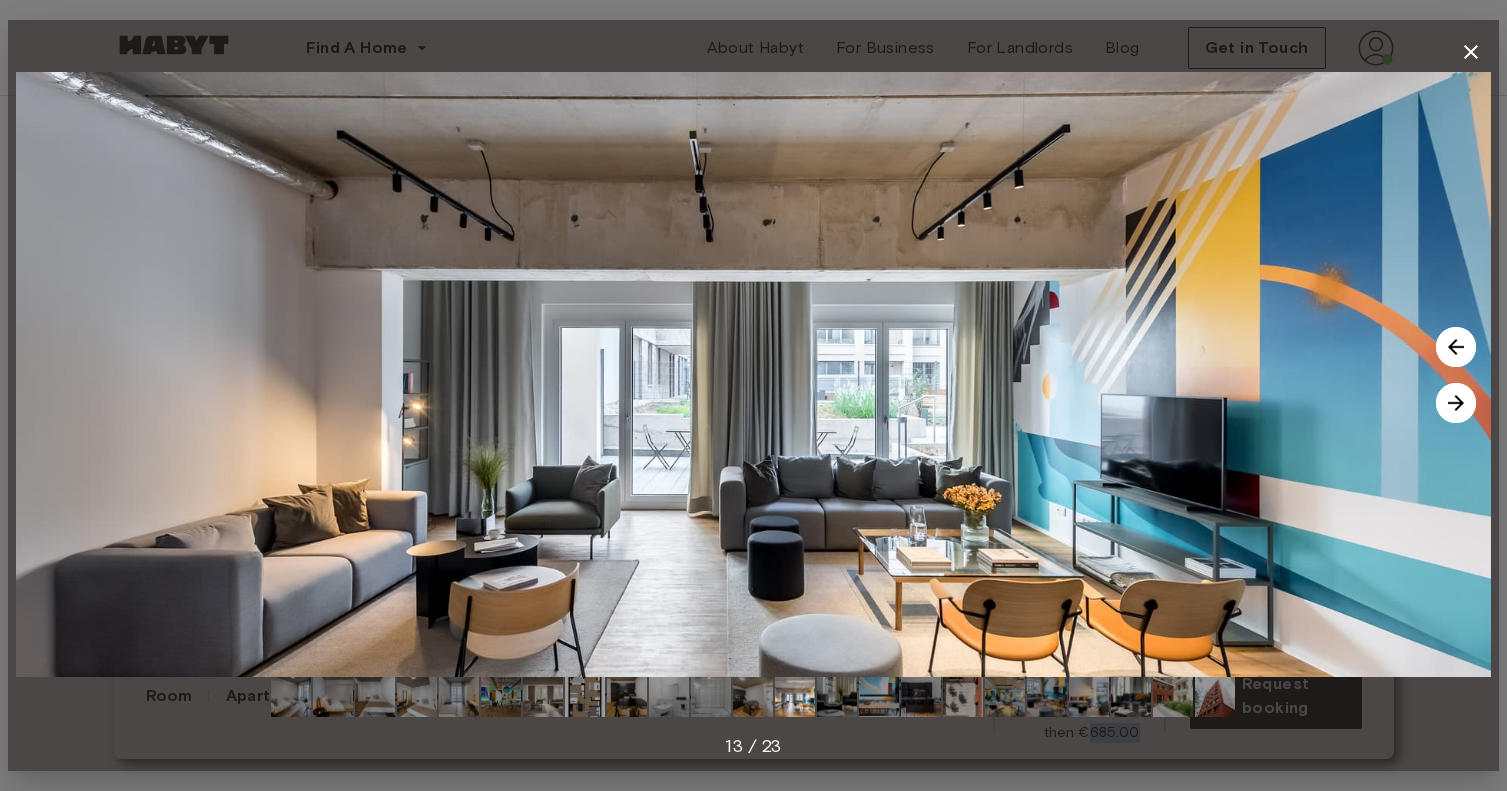 click at bounding box center (1456, 403) 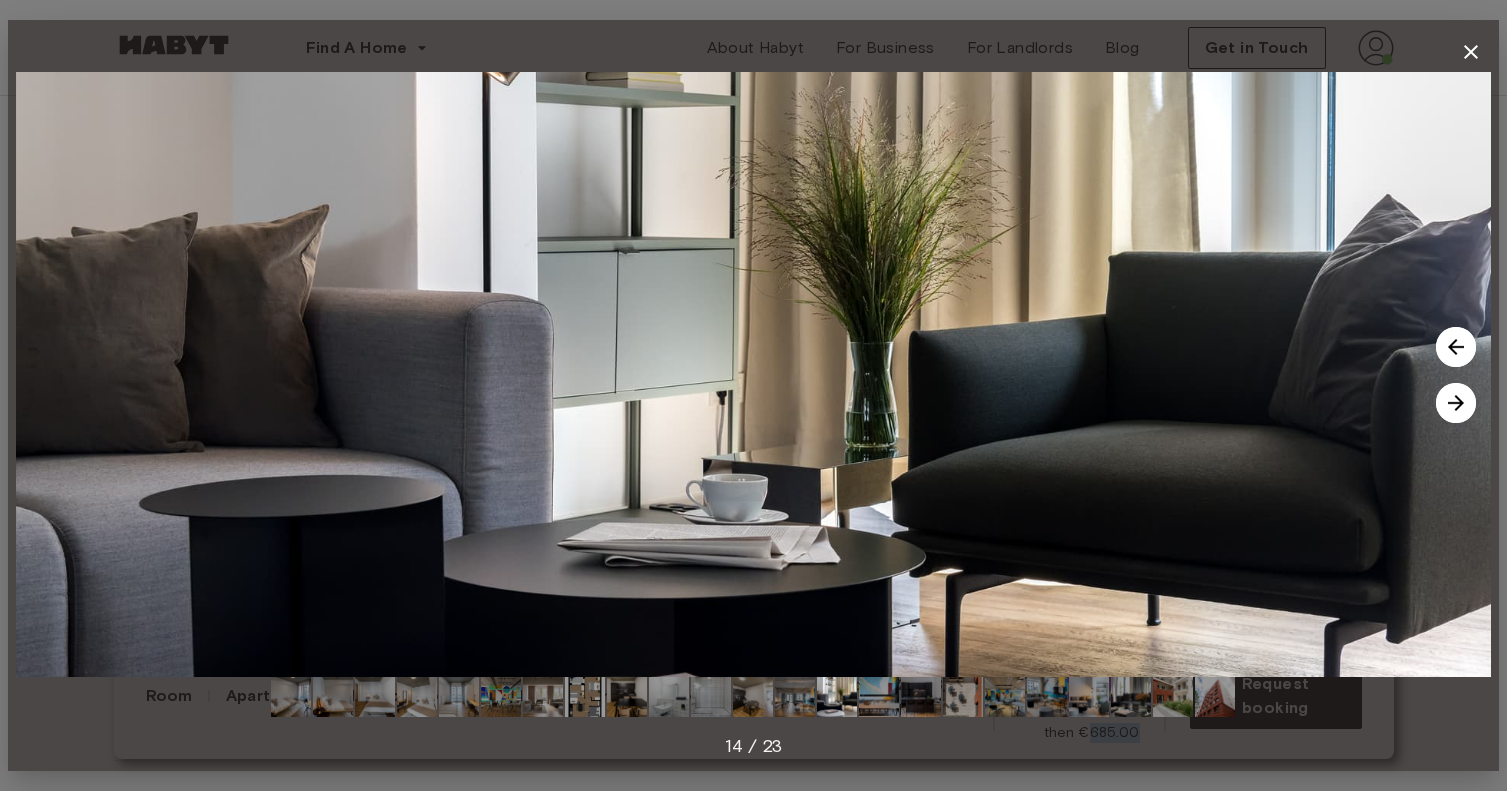 click at bounding box center [1456, 403] 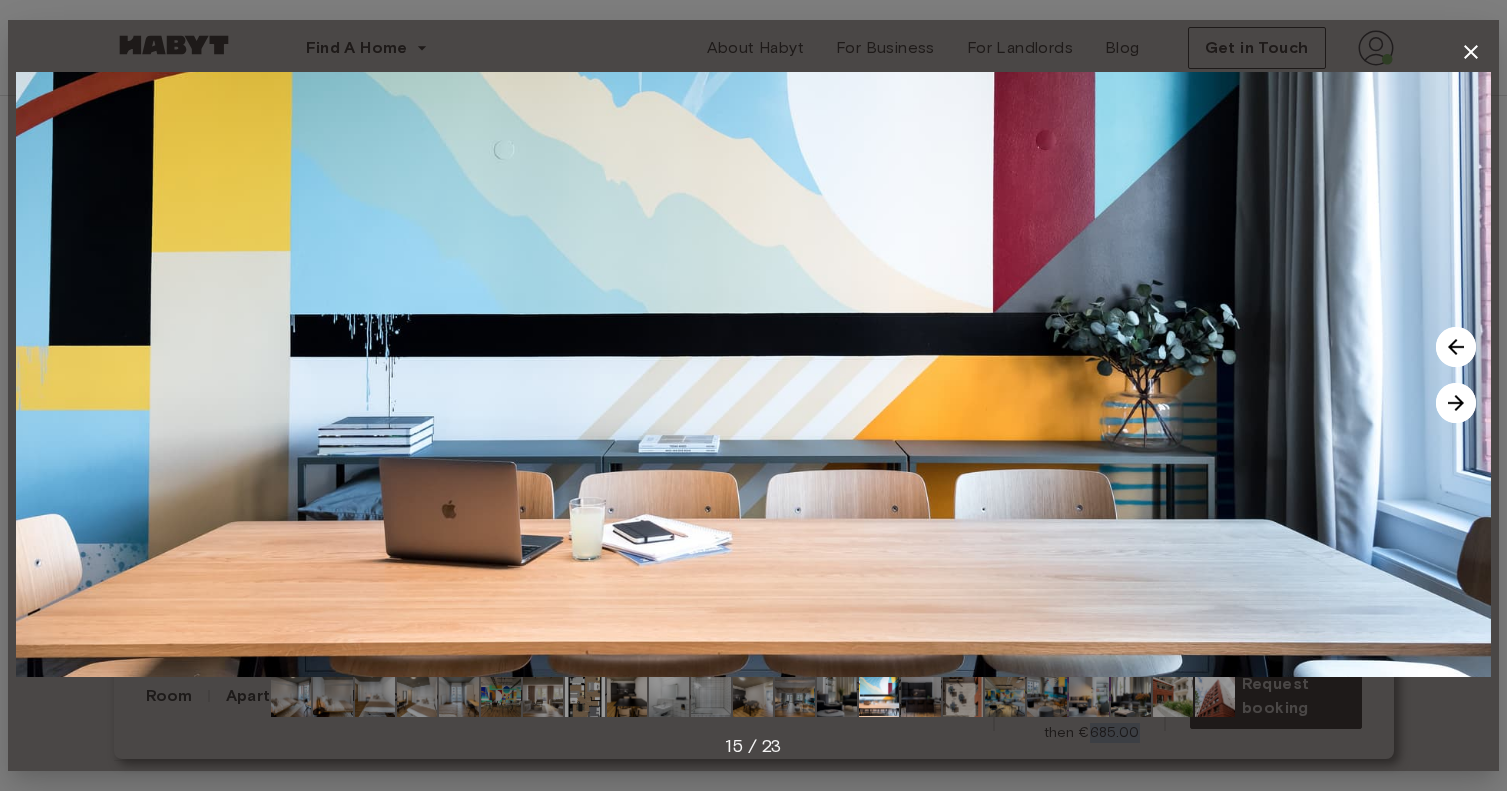 click at bounding box center (1456, 403) 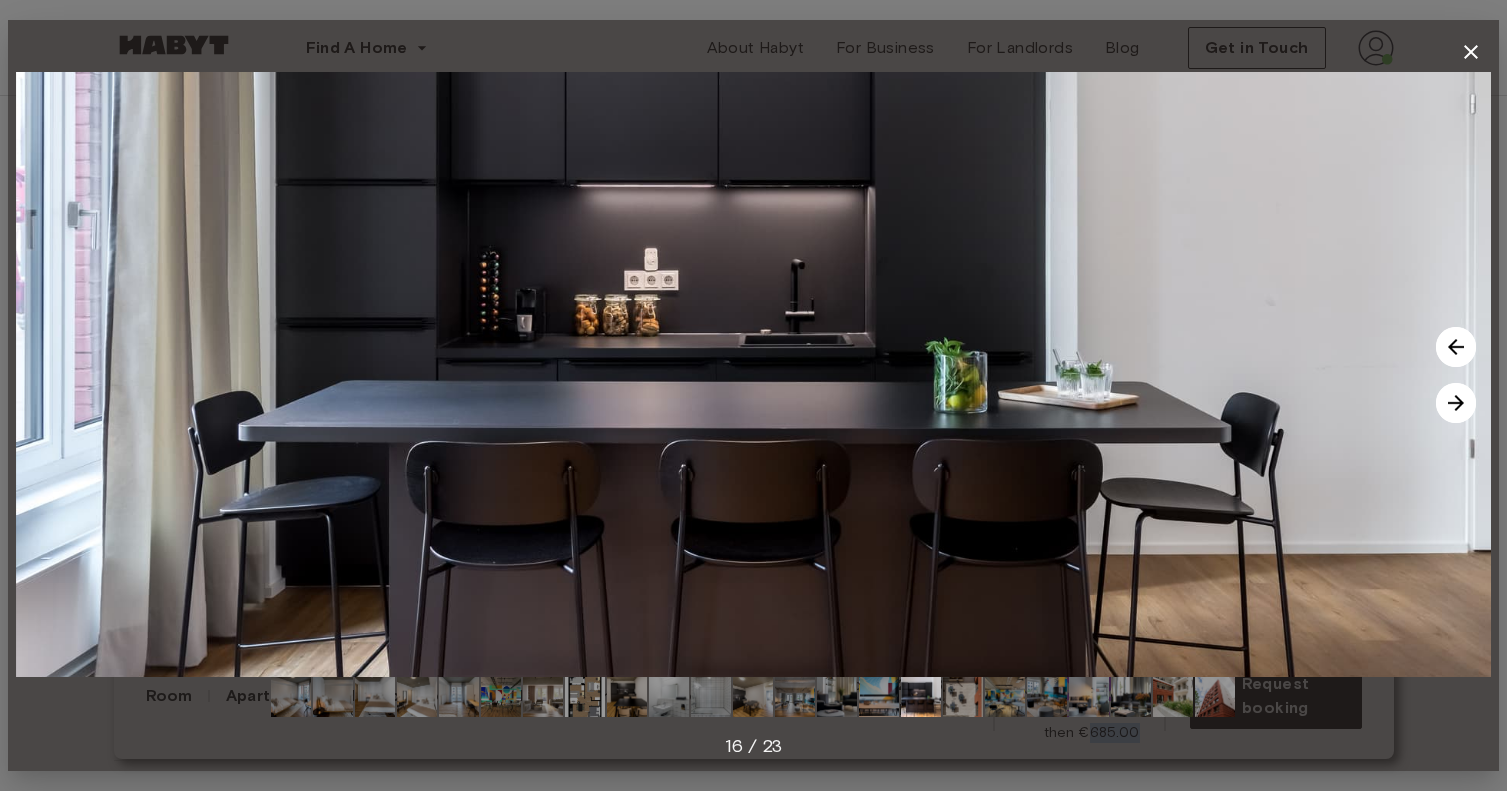 click at bounding box center (1456, 403) 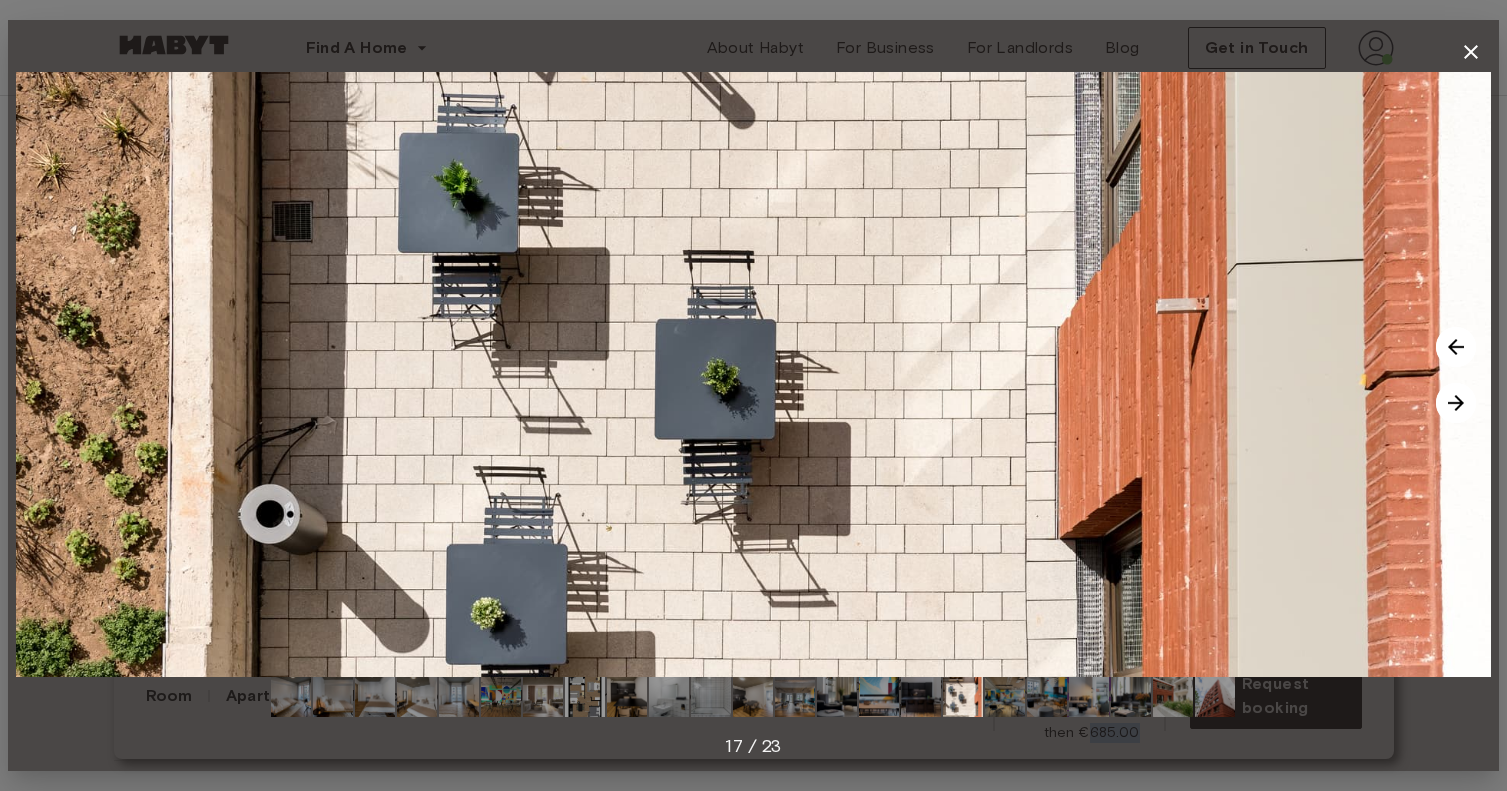 click at bounding box center (1456, 403) 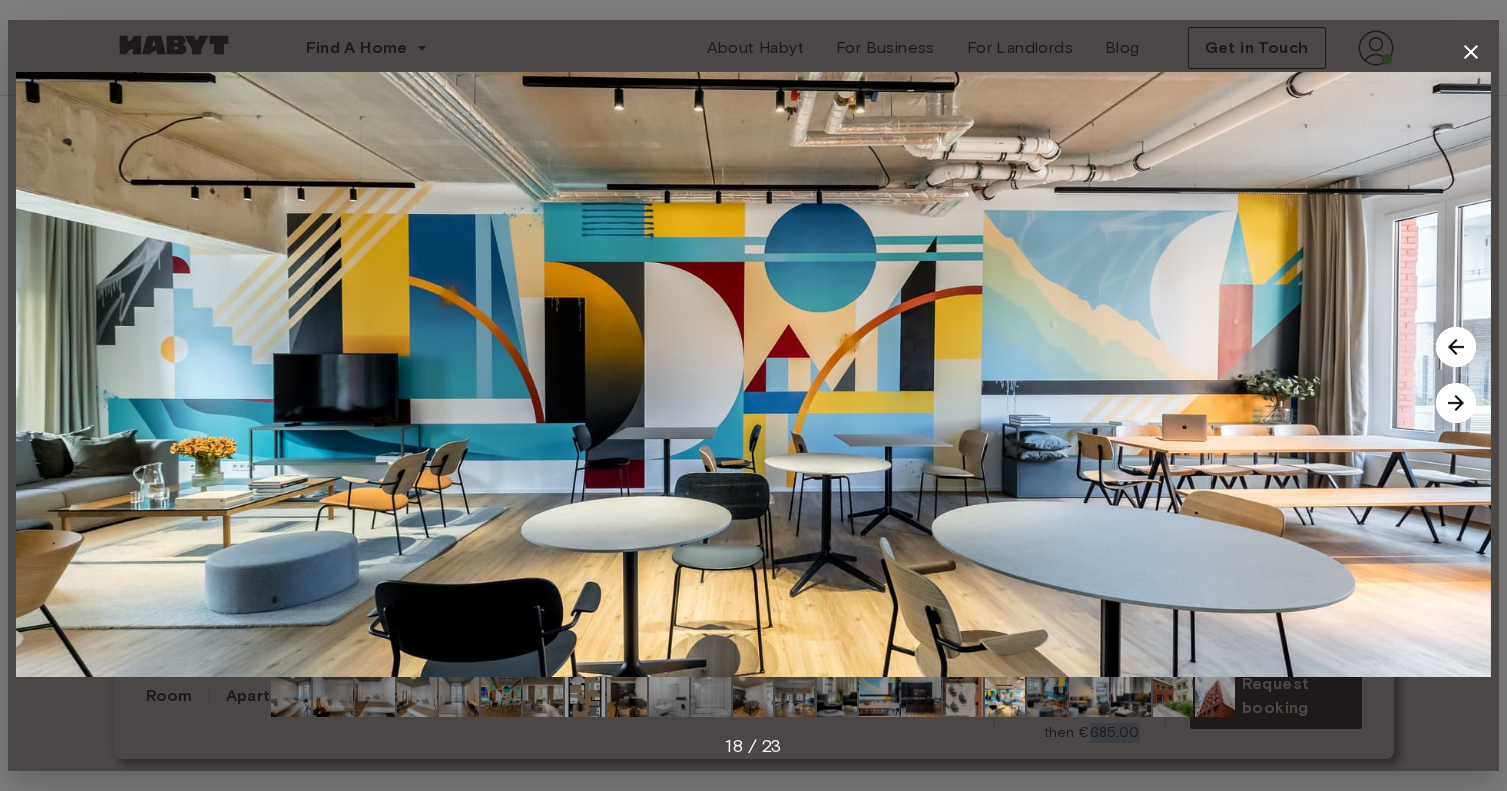 click at bounding box center [1456, 403] 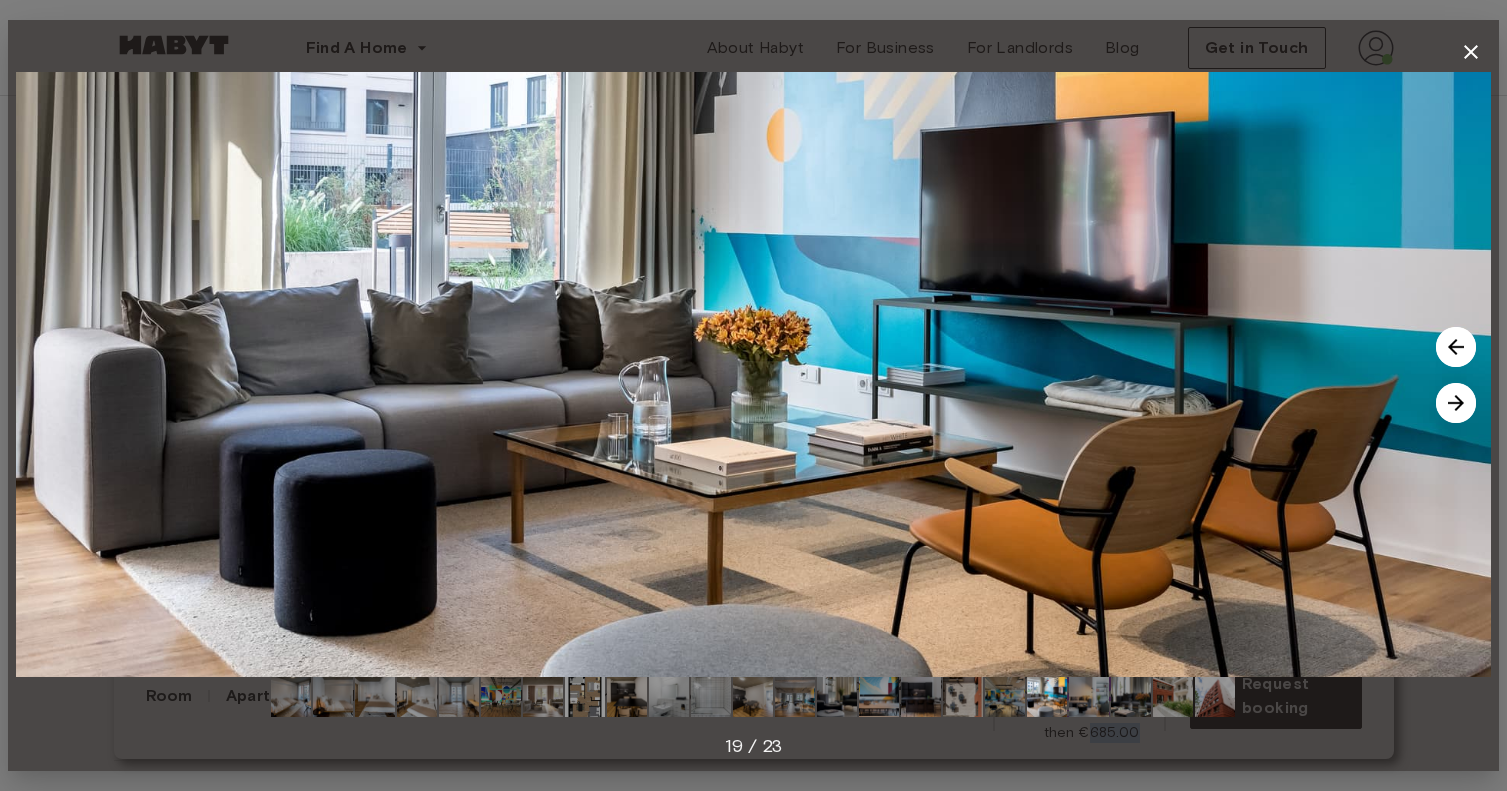 click at bounding box center (1456, 403) 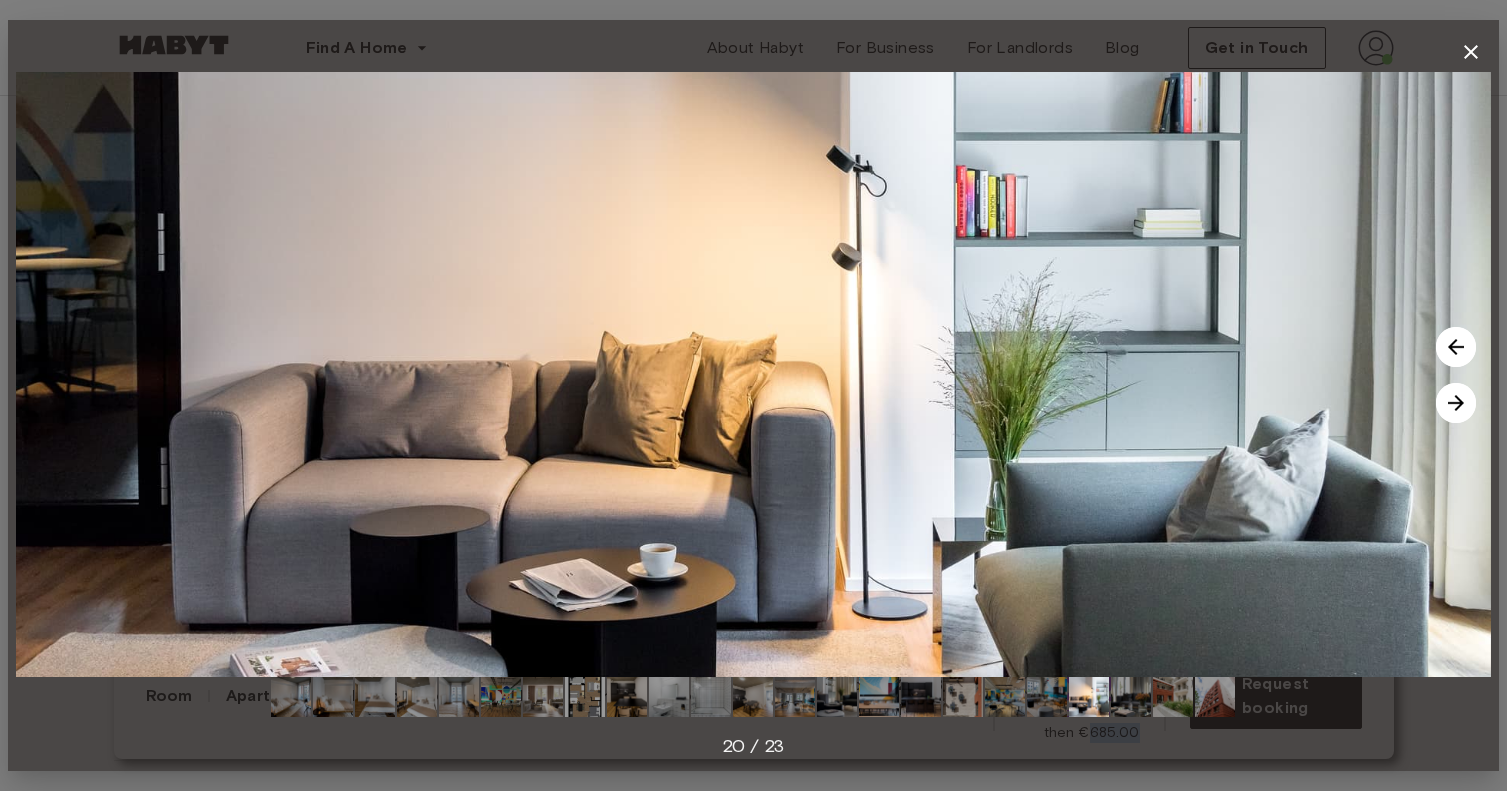 click at bounding box center [1456, 403] 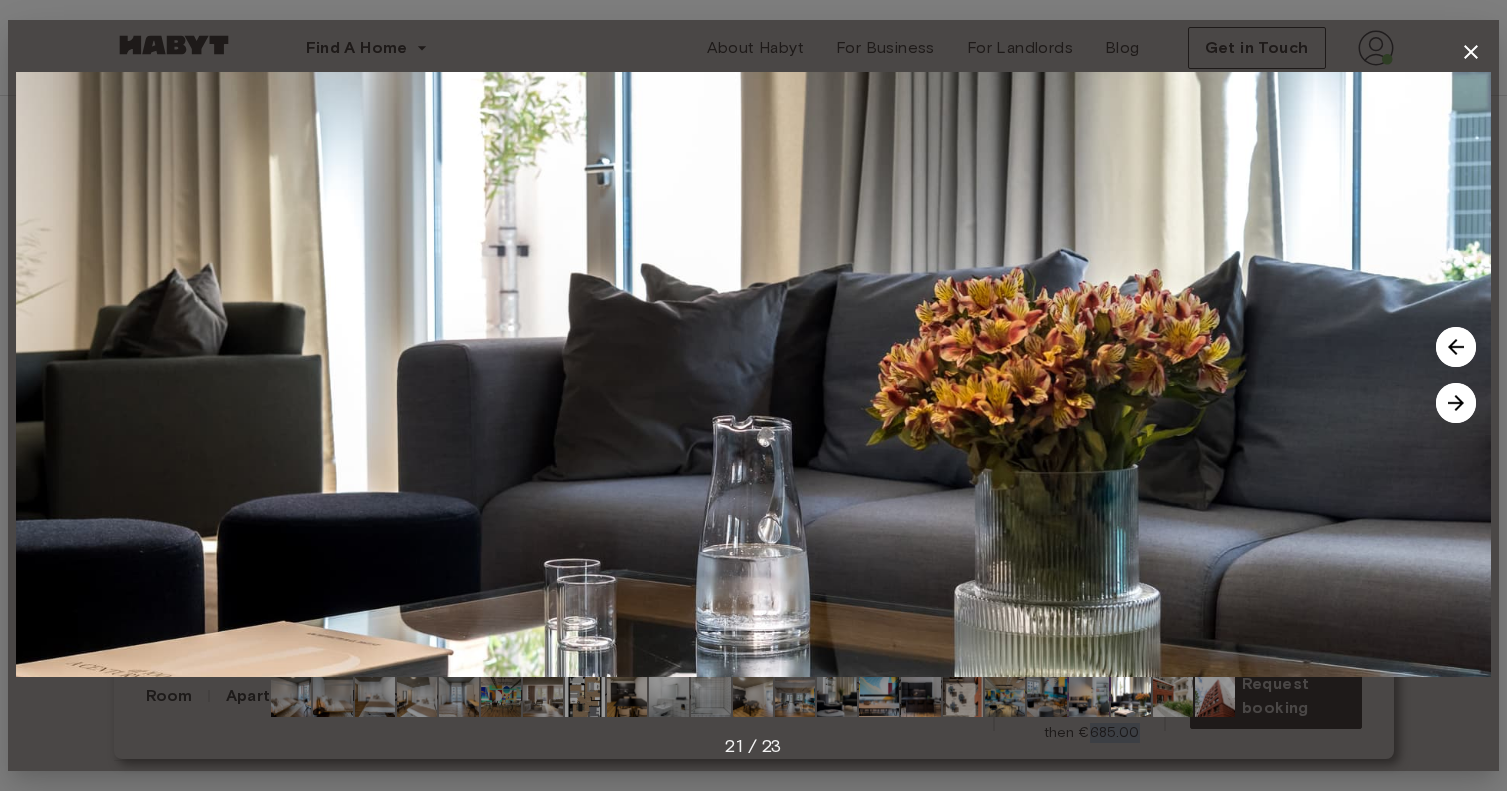 click at bounding box center (1456, 403) 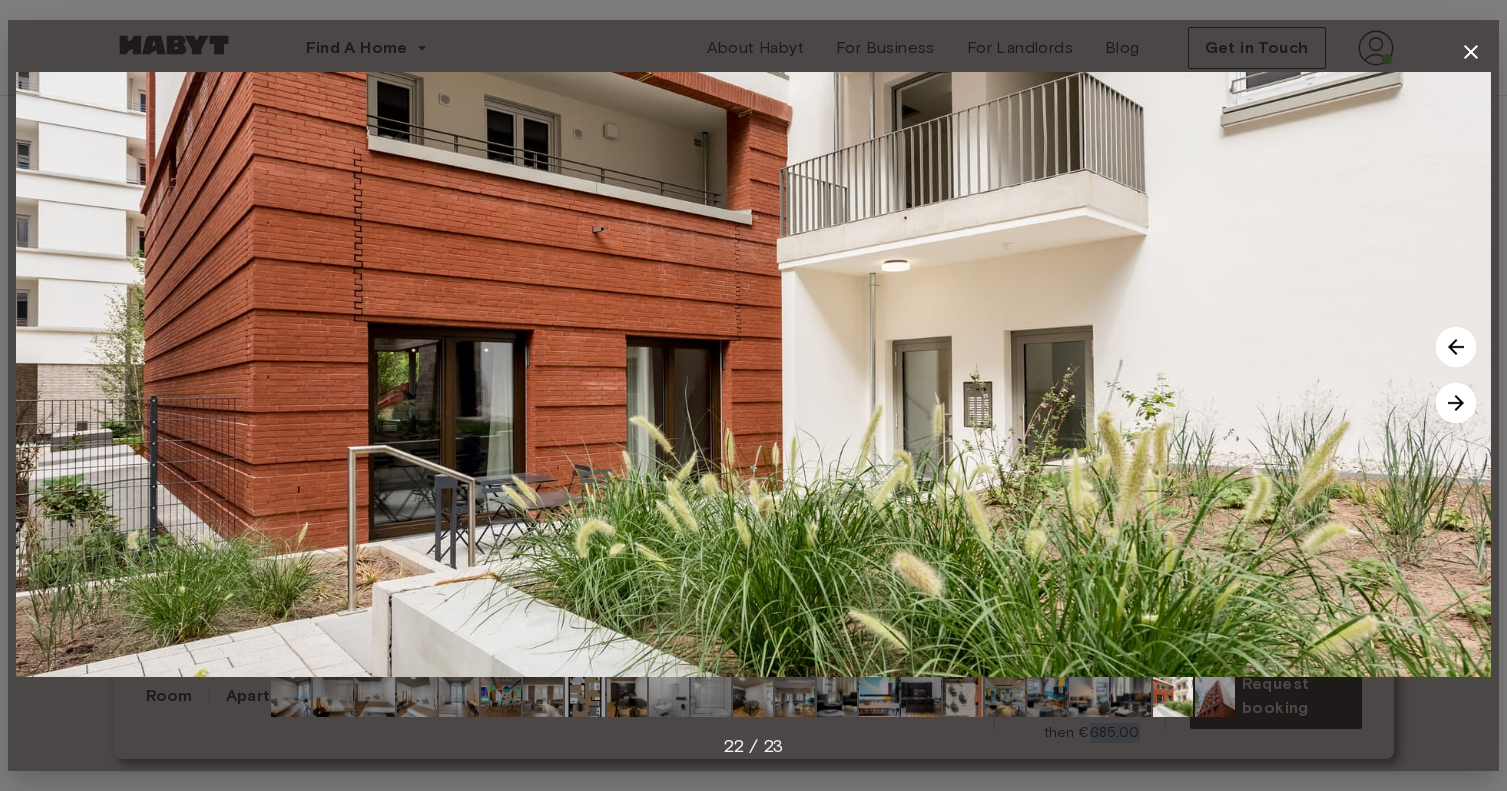 click at bounding box center (1456, 403) 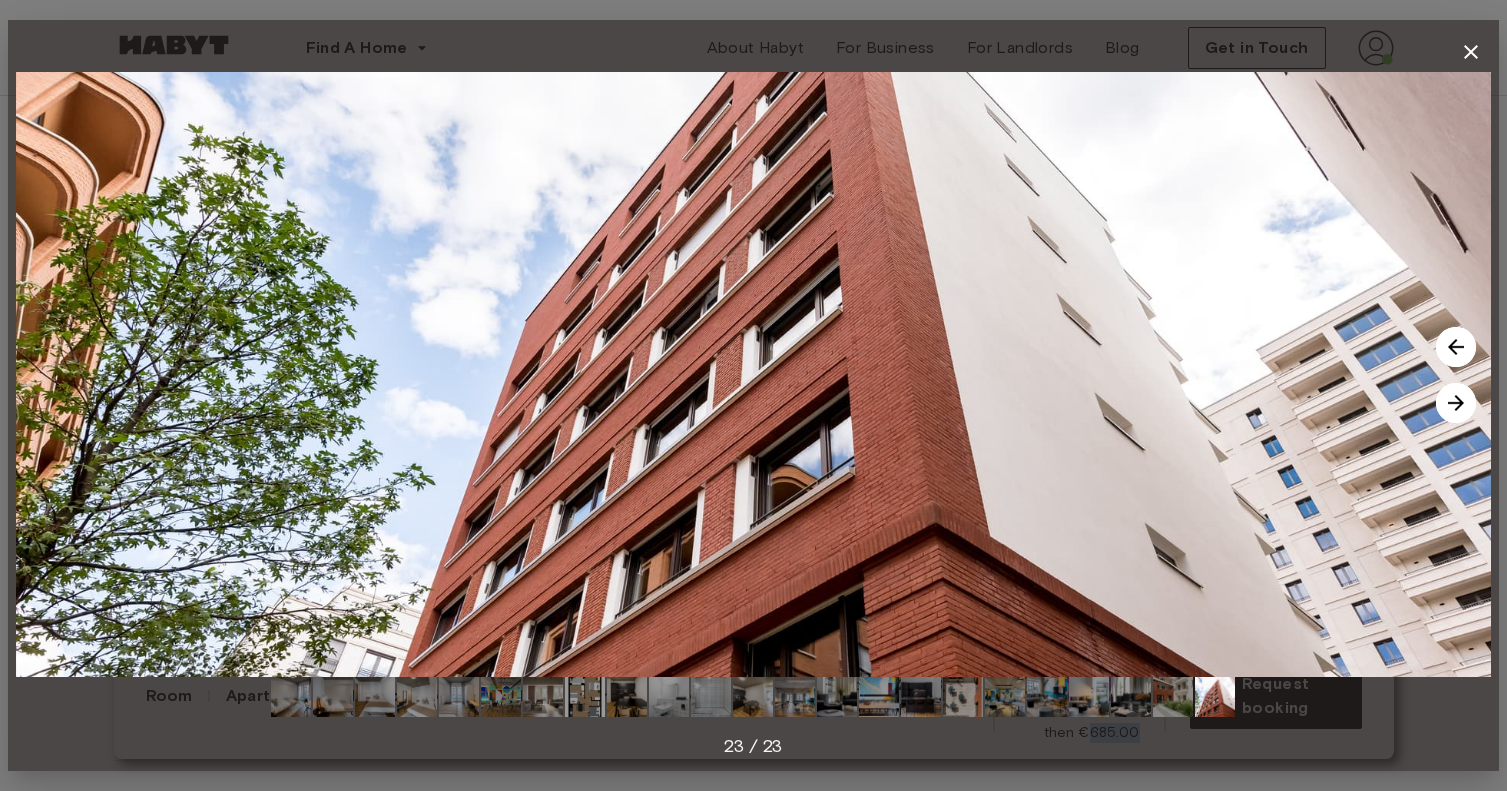 click at bounding box center [1456, 403] 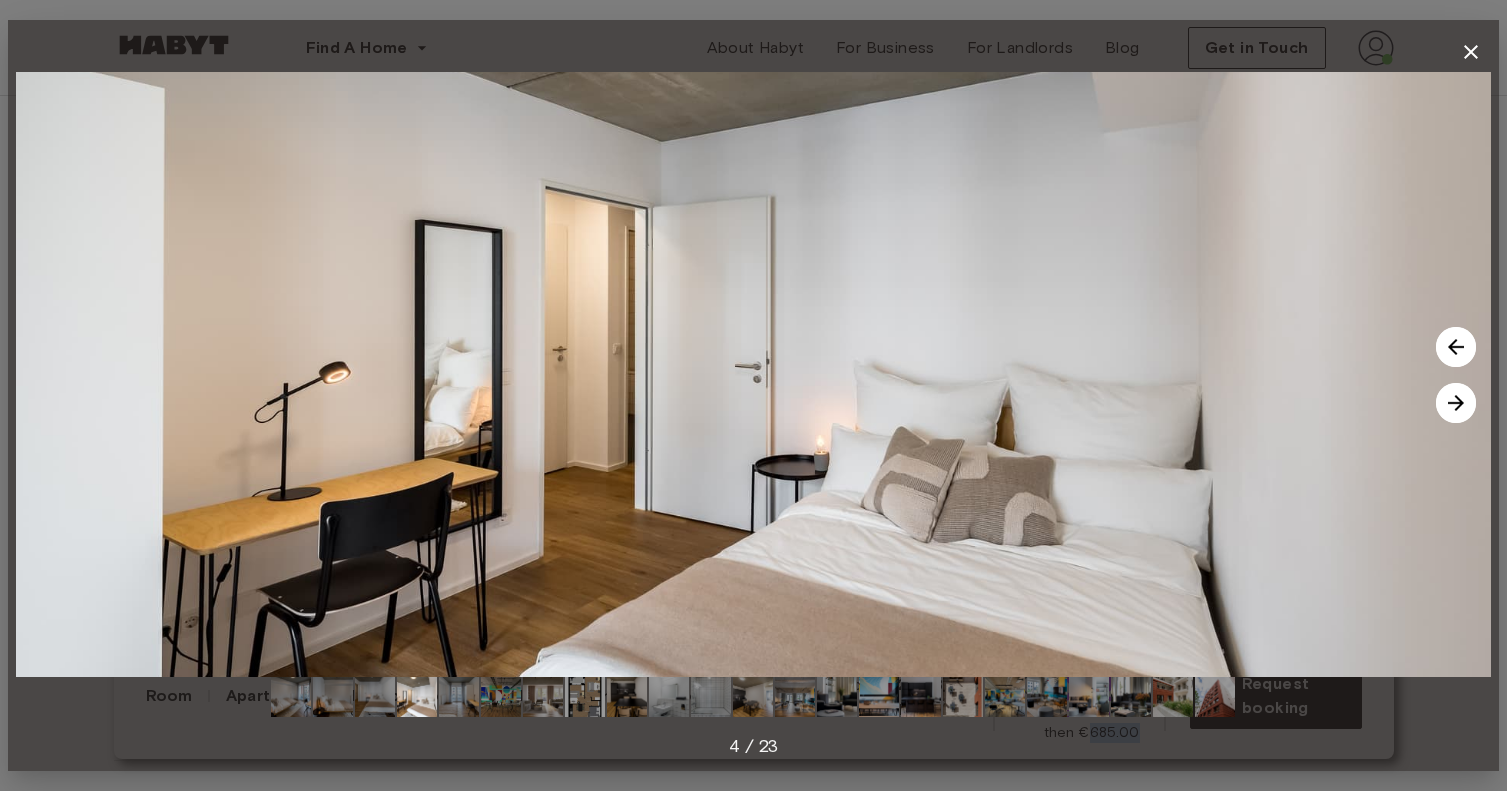 click at bounding box center [1456, 403] 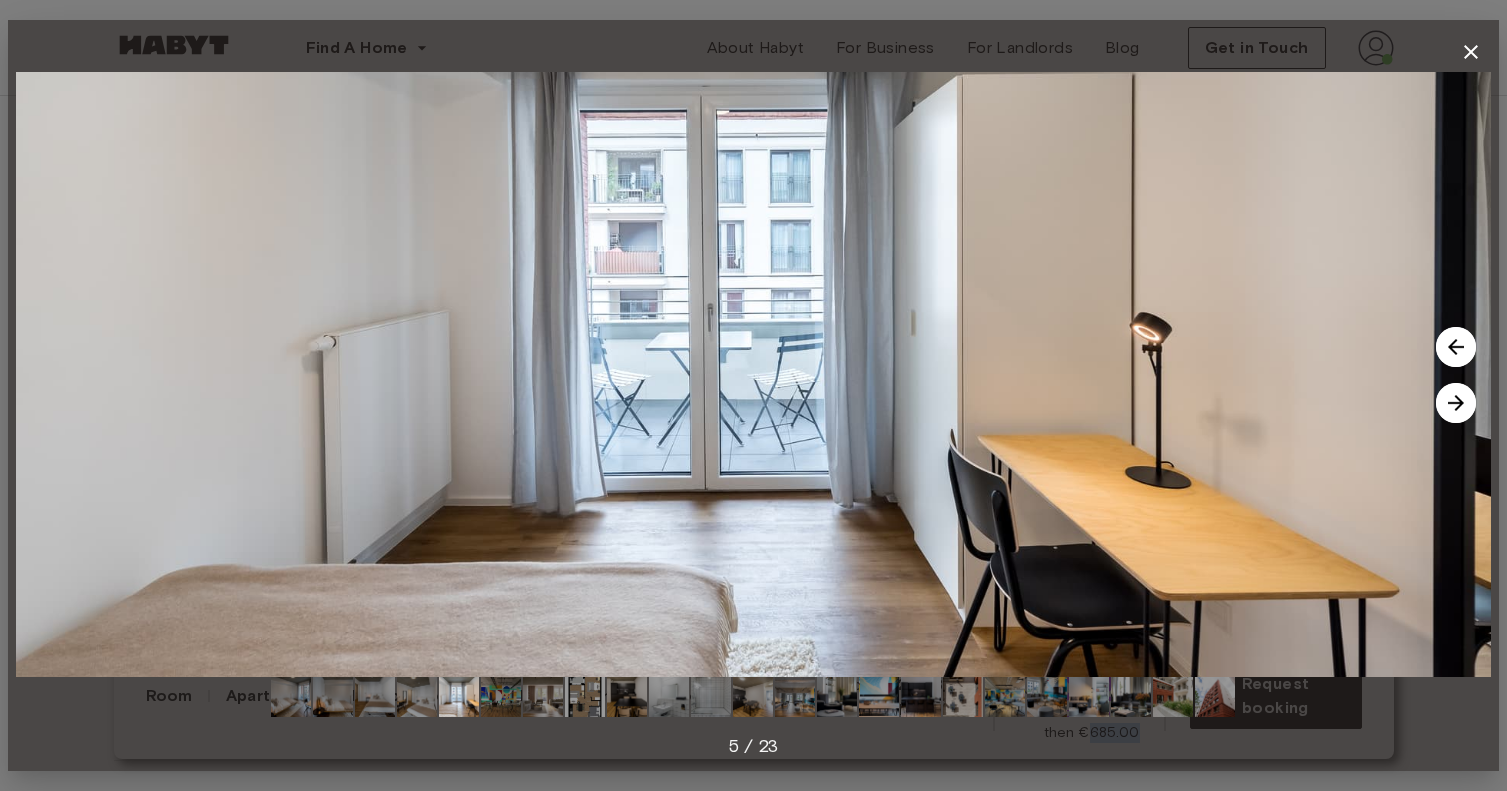 click at bounding box center (1456, 403) 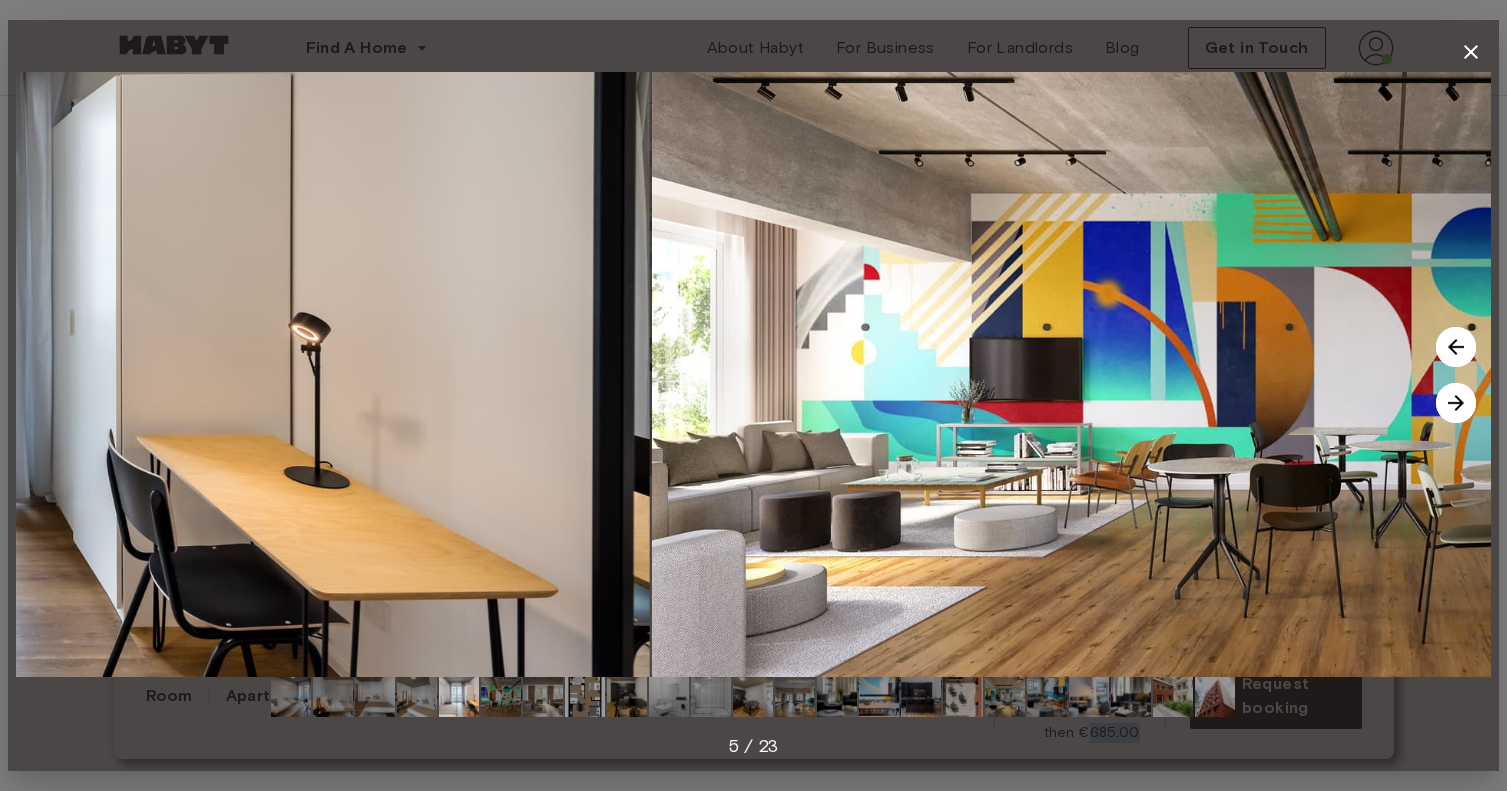 click at bounding box center [1456, 403] 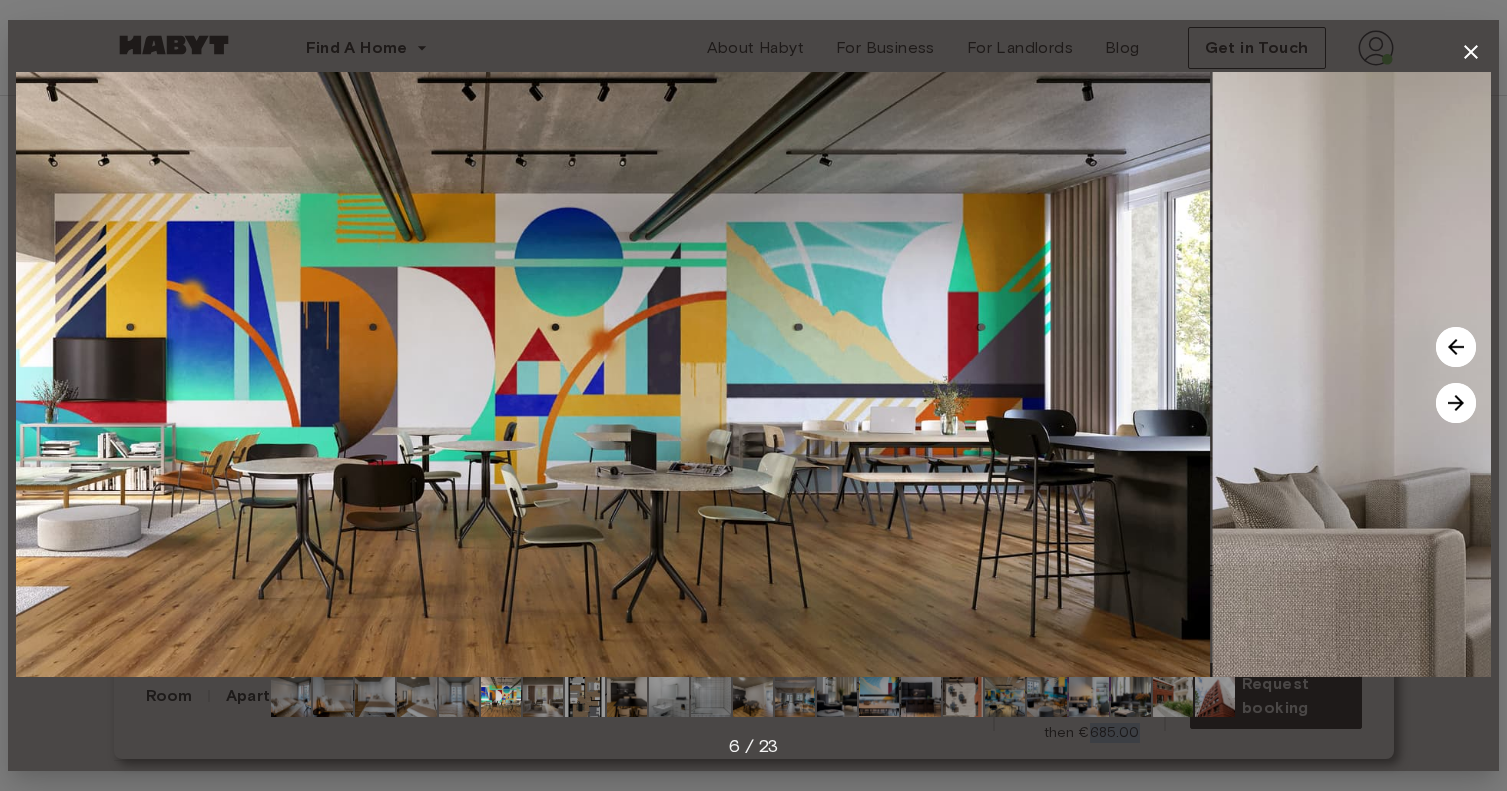 click at bounding box center (1456, 403) 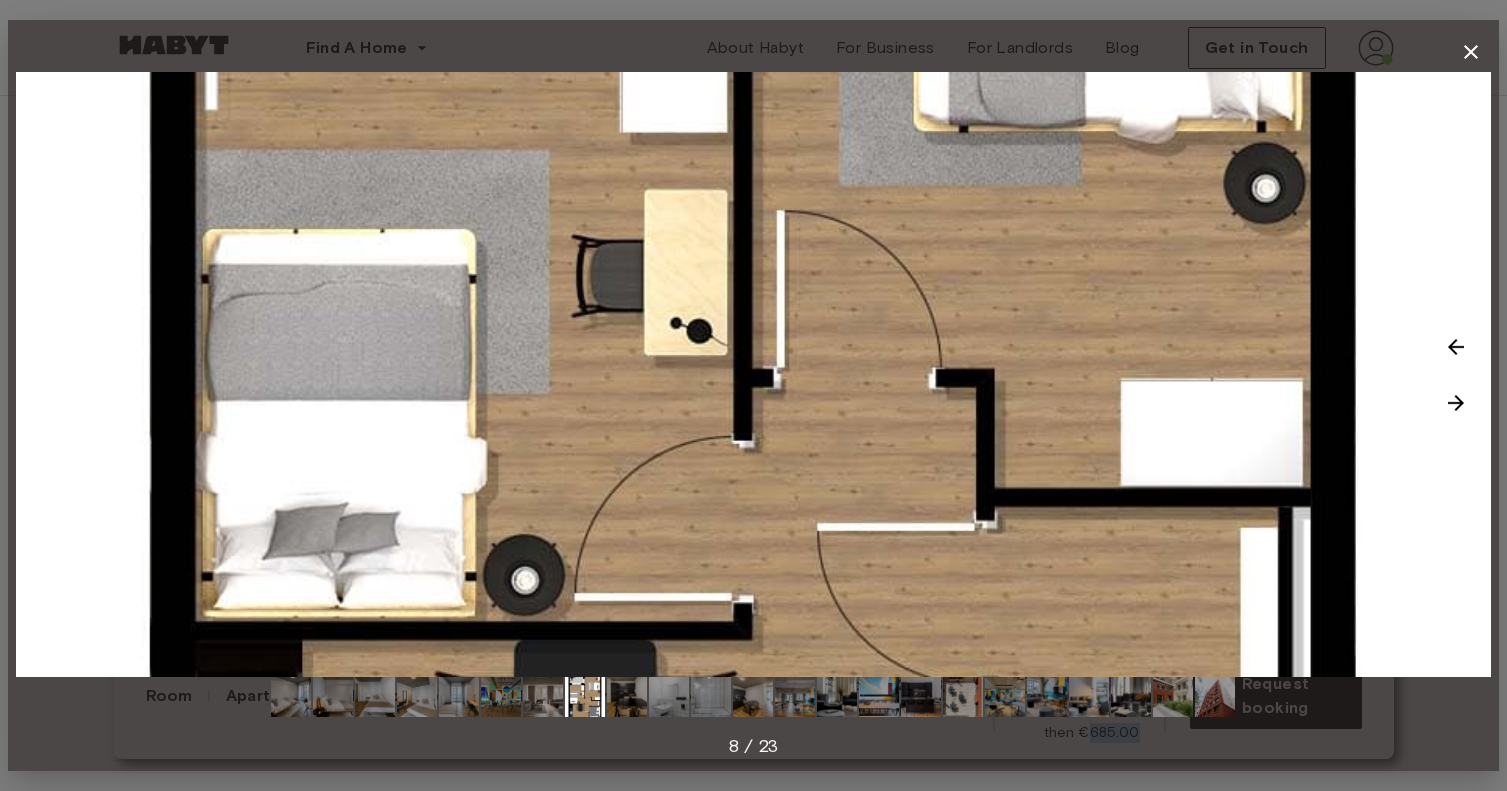 click at bounding box center (1456, 403) 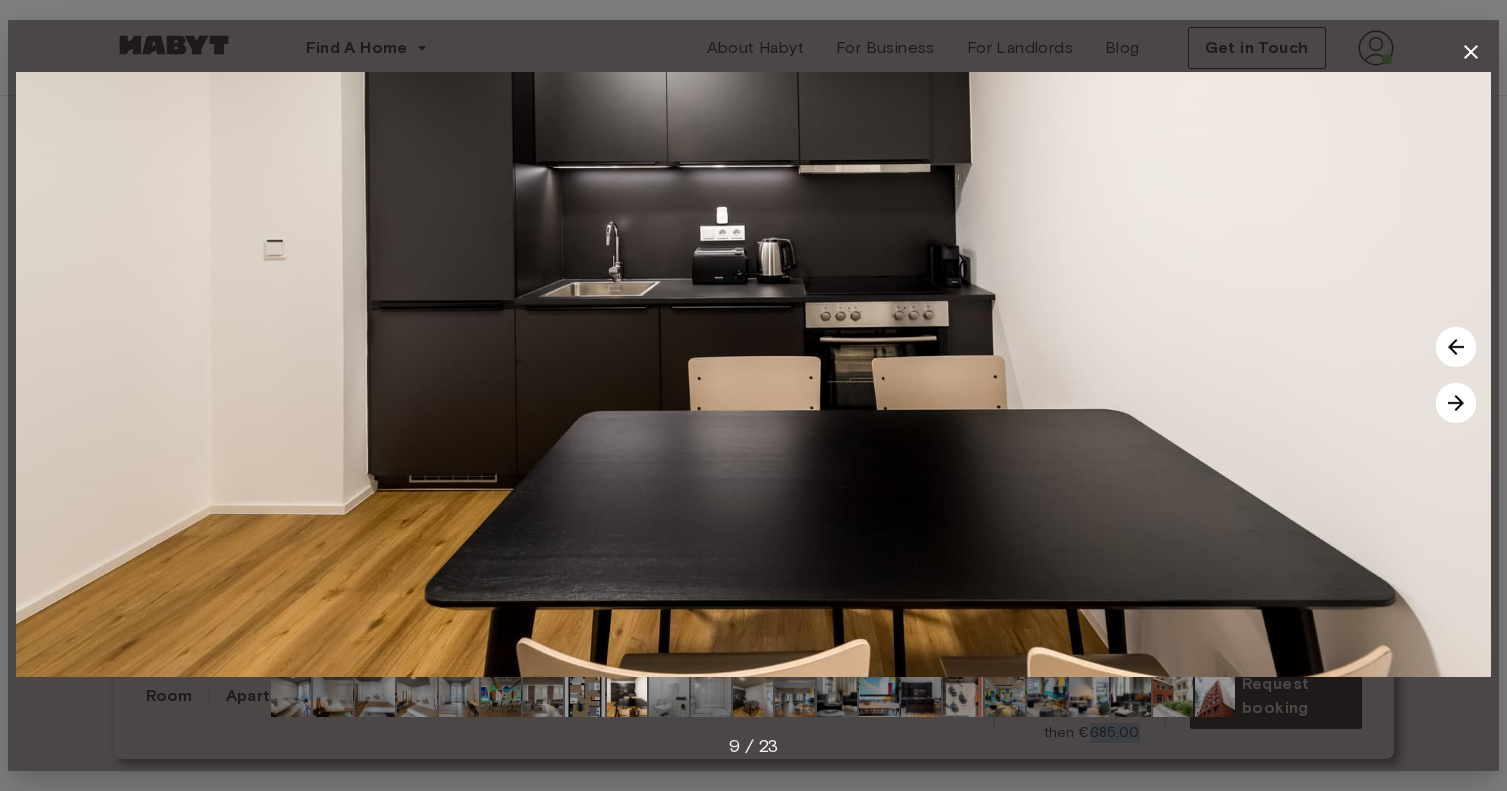 click at bounding box center [1456, 403] 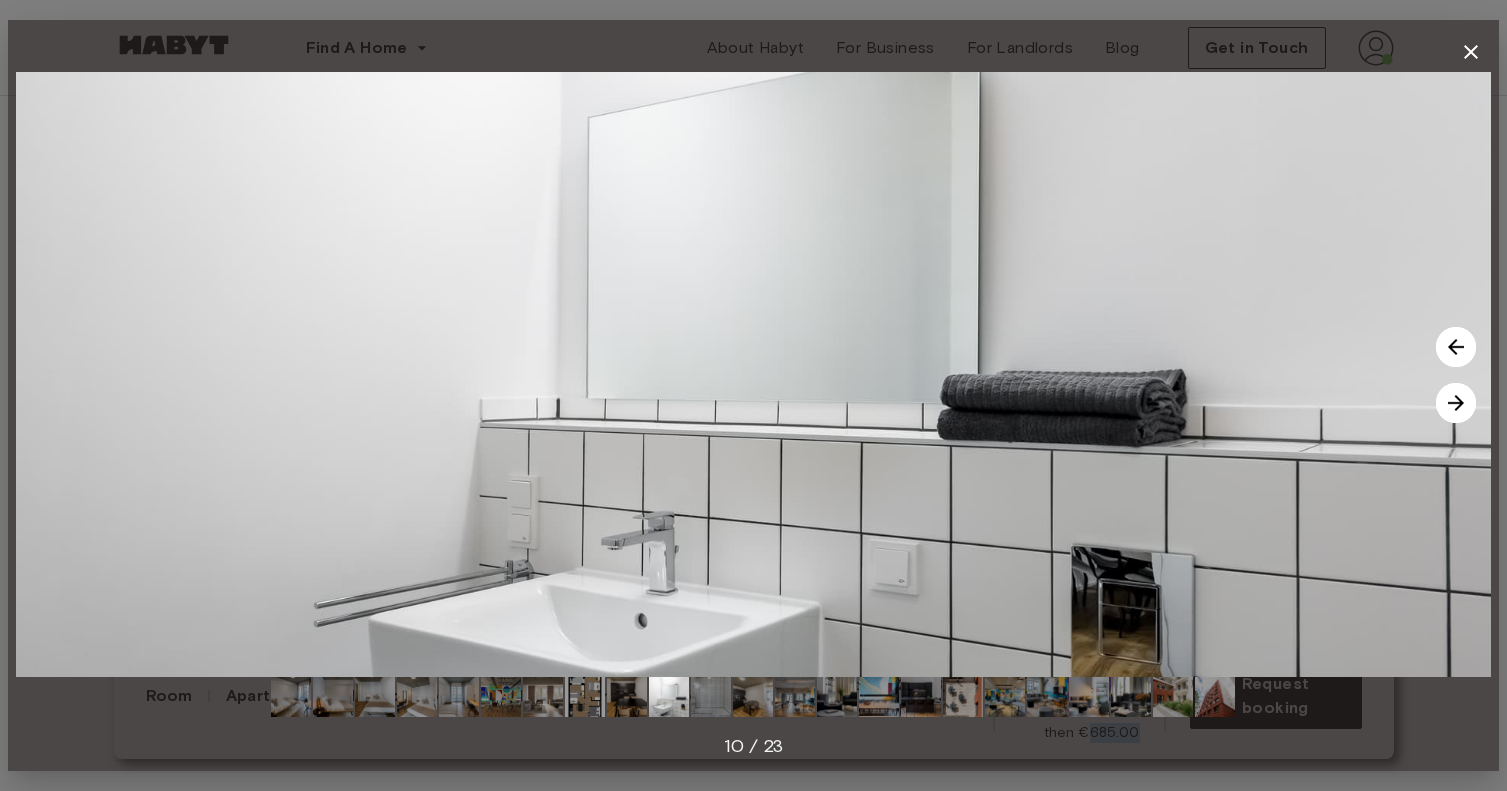 click at bounding box center (1456, 347) 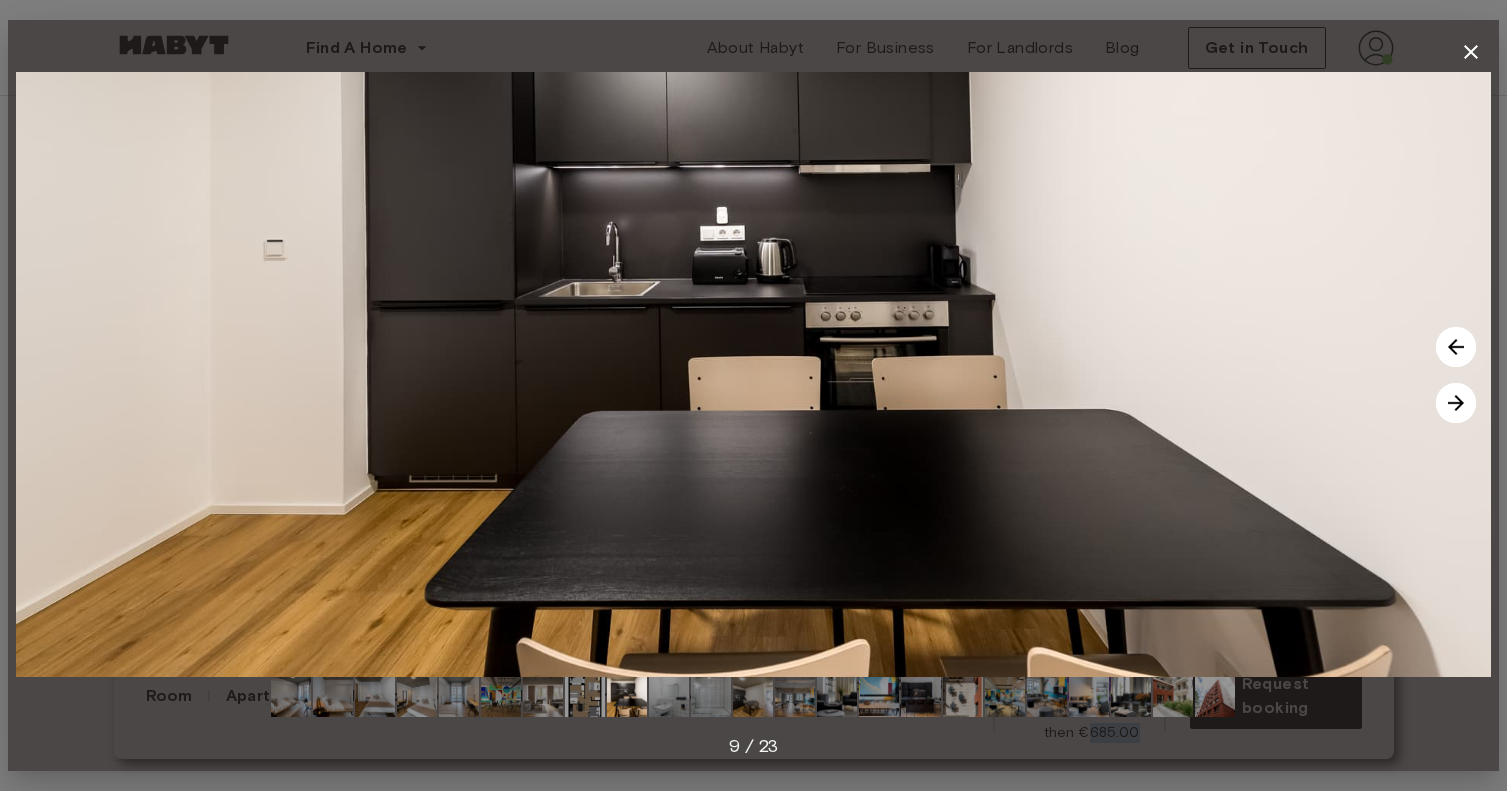 click at bounding box center (1456, 347) 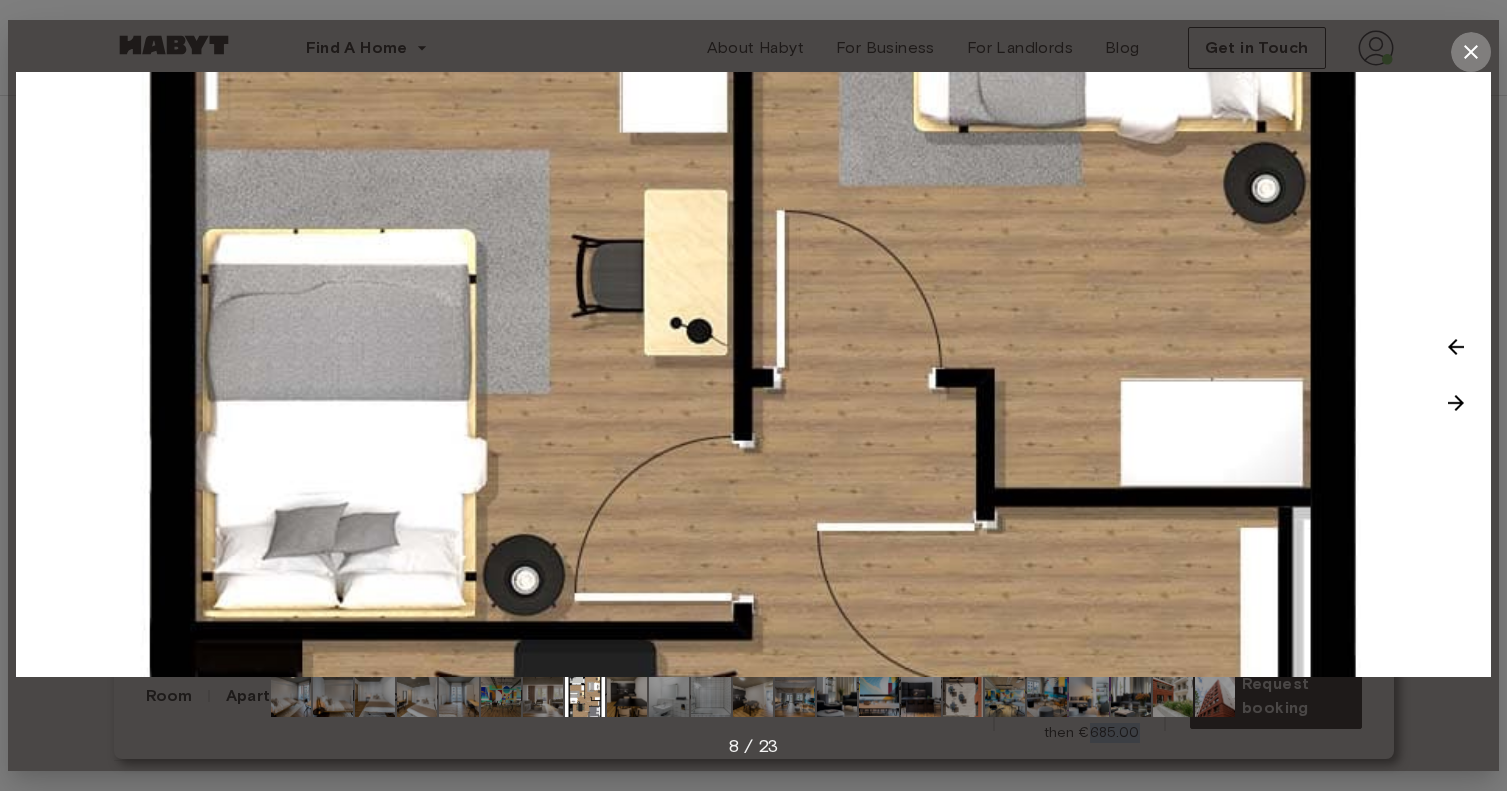 click at bounding box center [1471, 52] 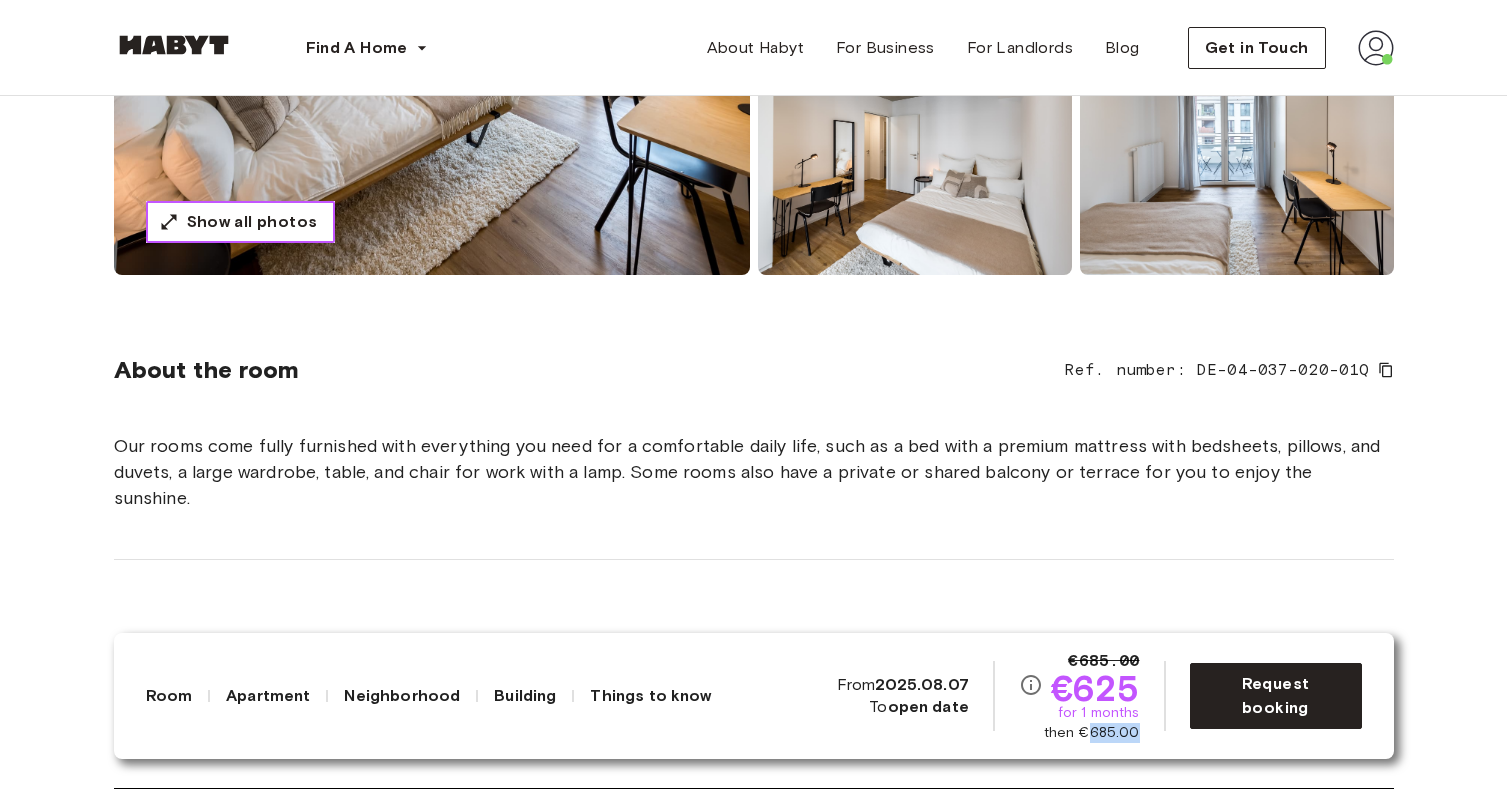 scroll, scrollTop: 256, scrollLeft: 0, axis: vertical 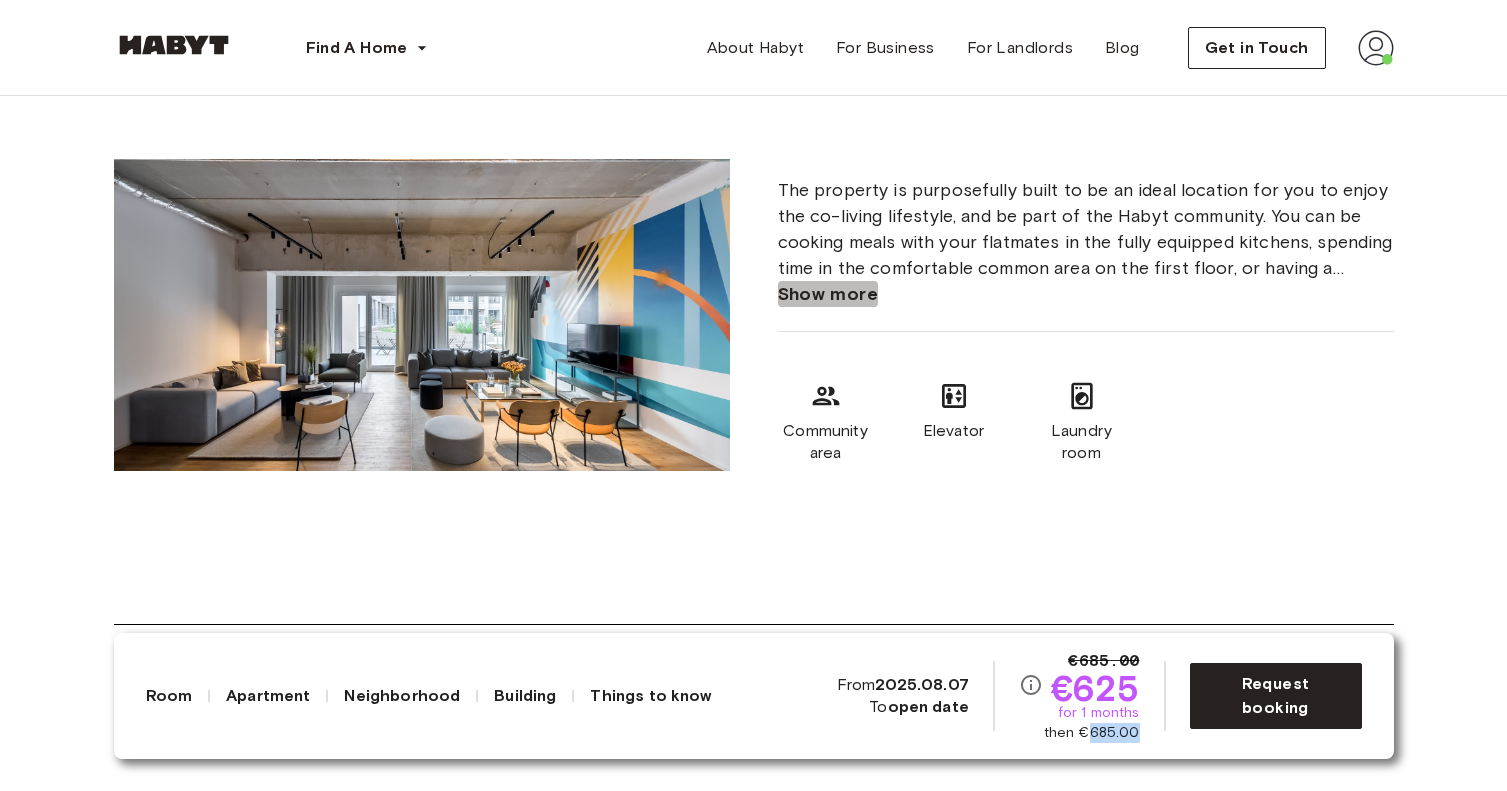 click on "Show more" at bounding box center [828, 294] 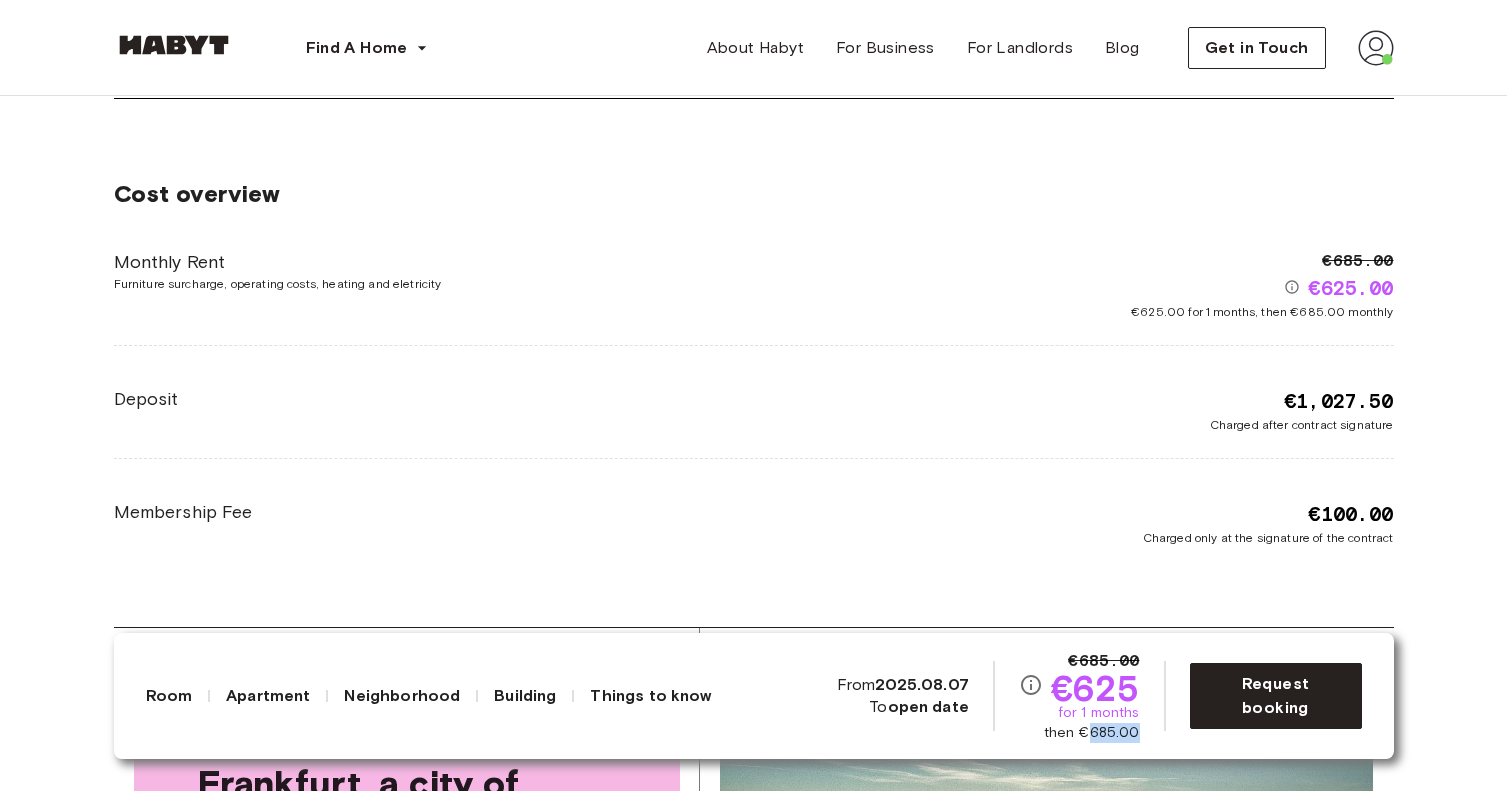 scroll, scrollTop: 3906, scrollLeft: 0, axis: vertical 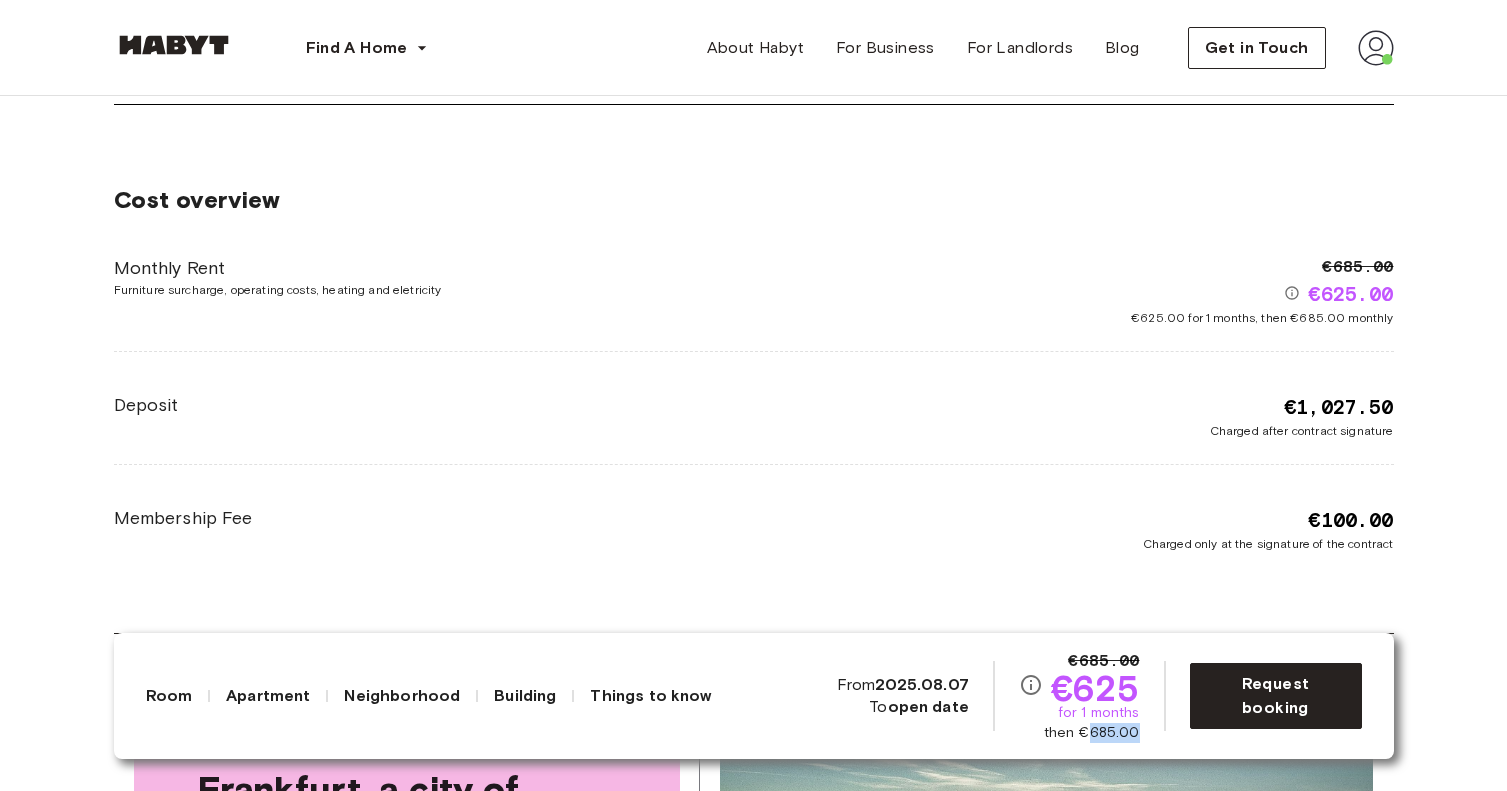 type 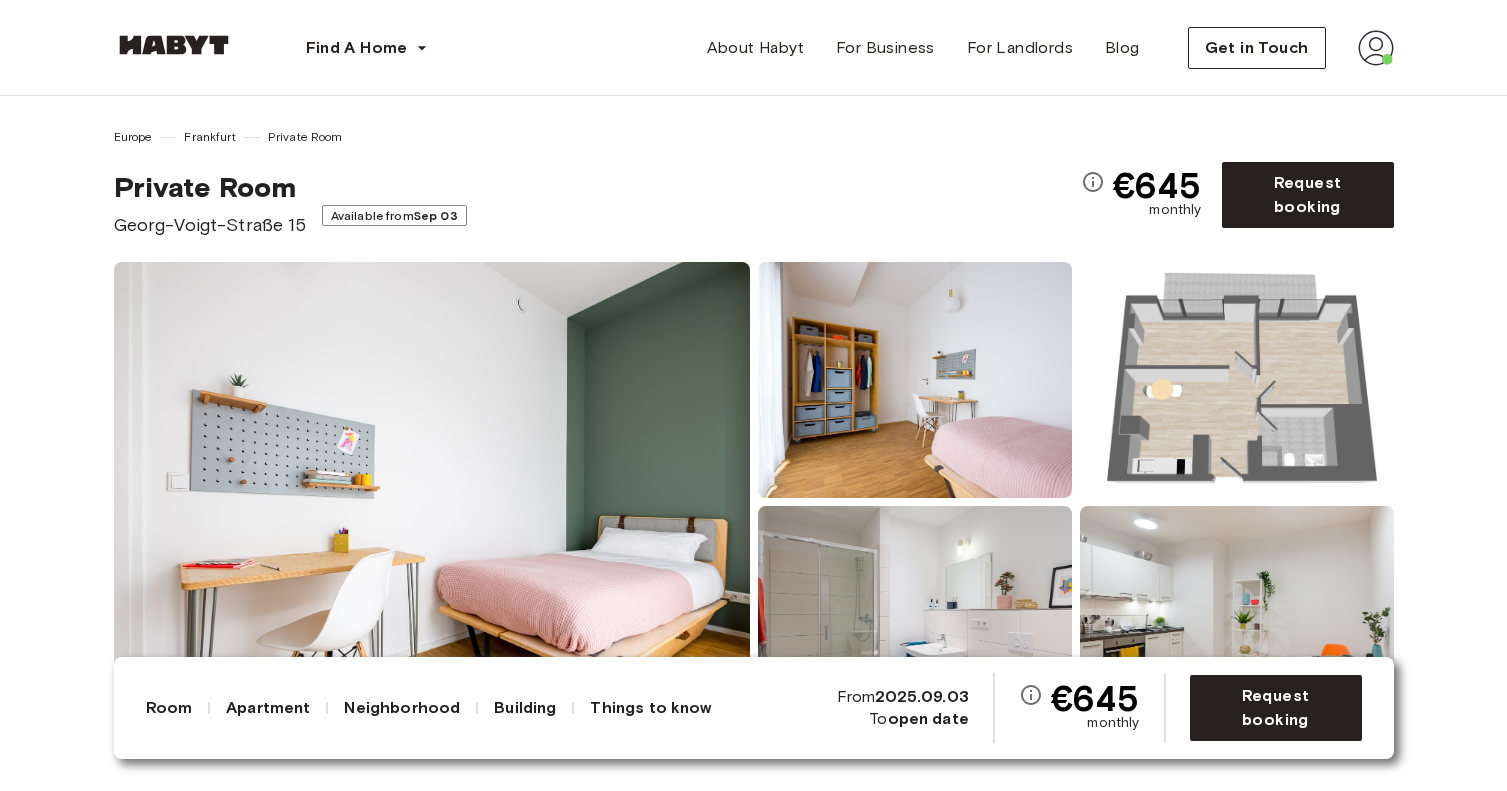 scroll, scrollTop: 84, scrollLeft: 0, axis: vertical 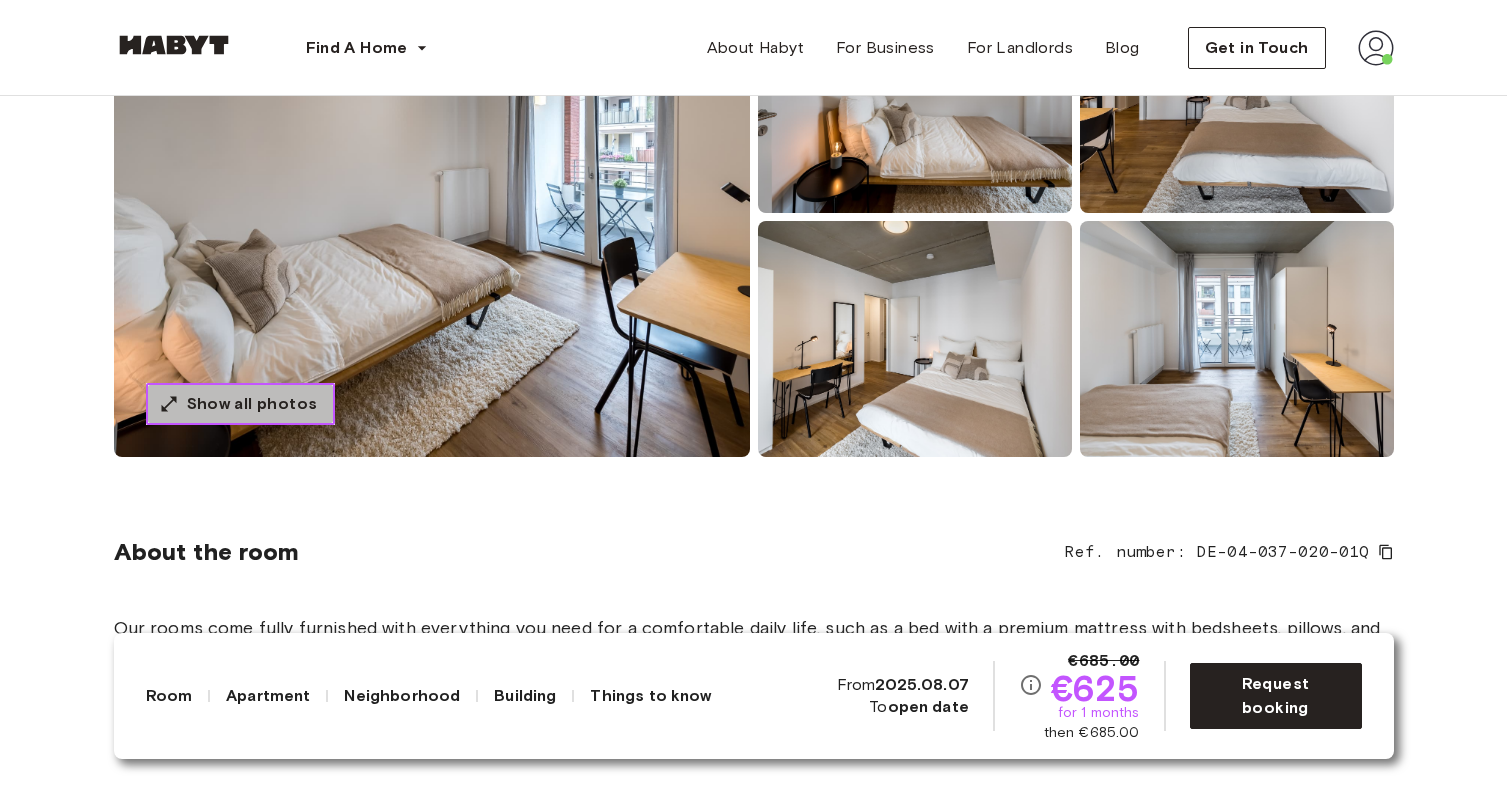 click on "Show all photos" at bounding box center [252, 404] 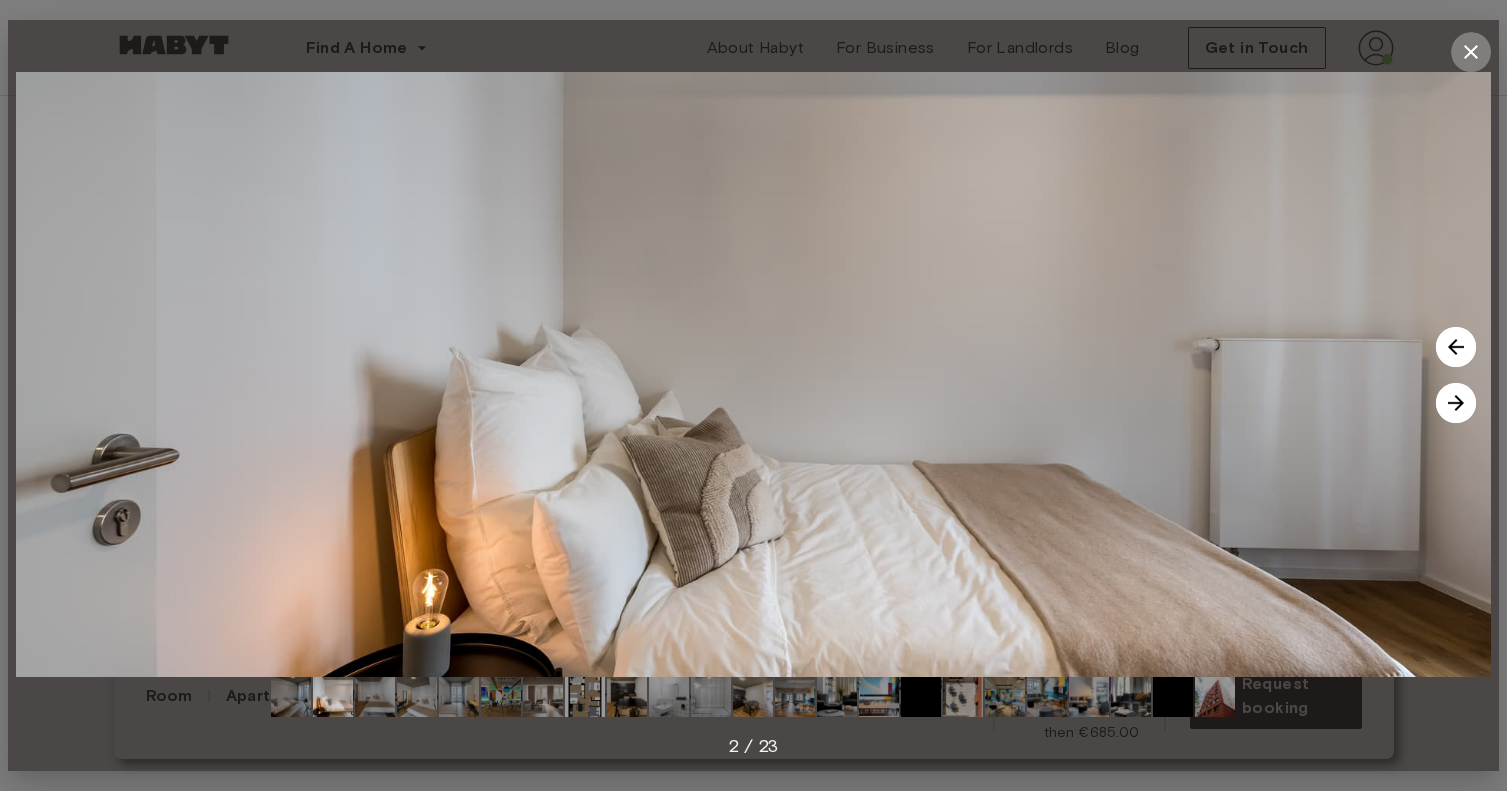 click 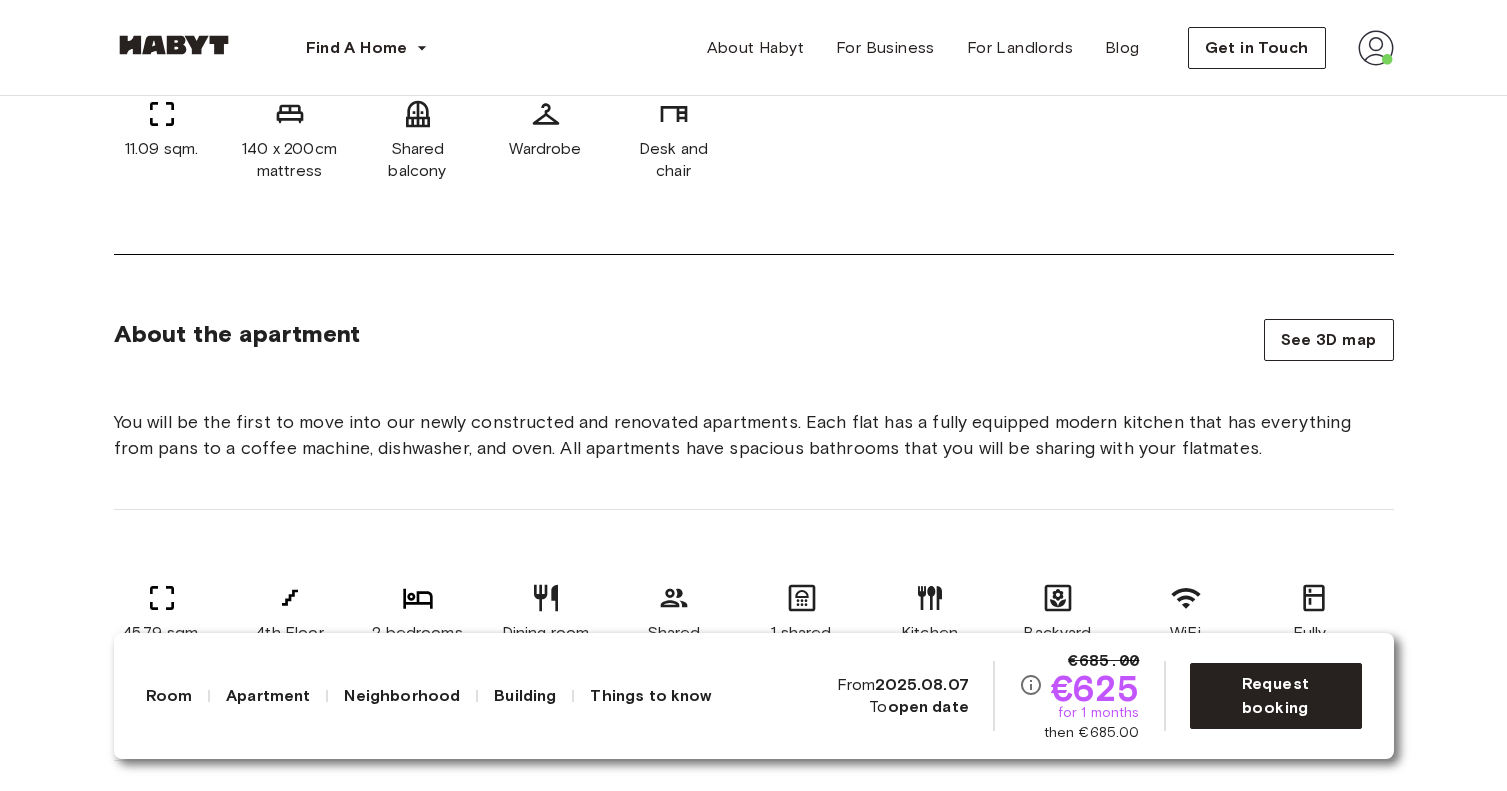 scroll, scrollTop: 1010, scrollLeft: 0, axis: vertical 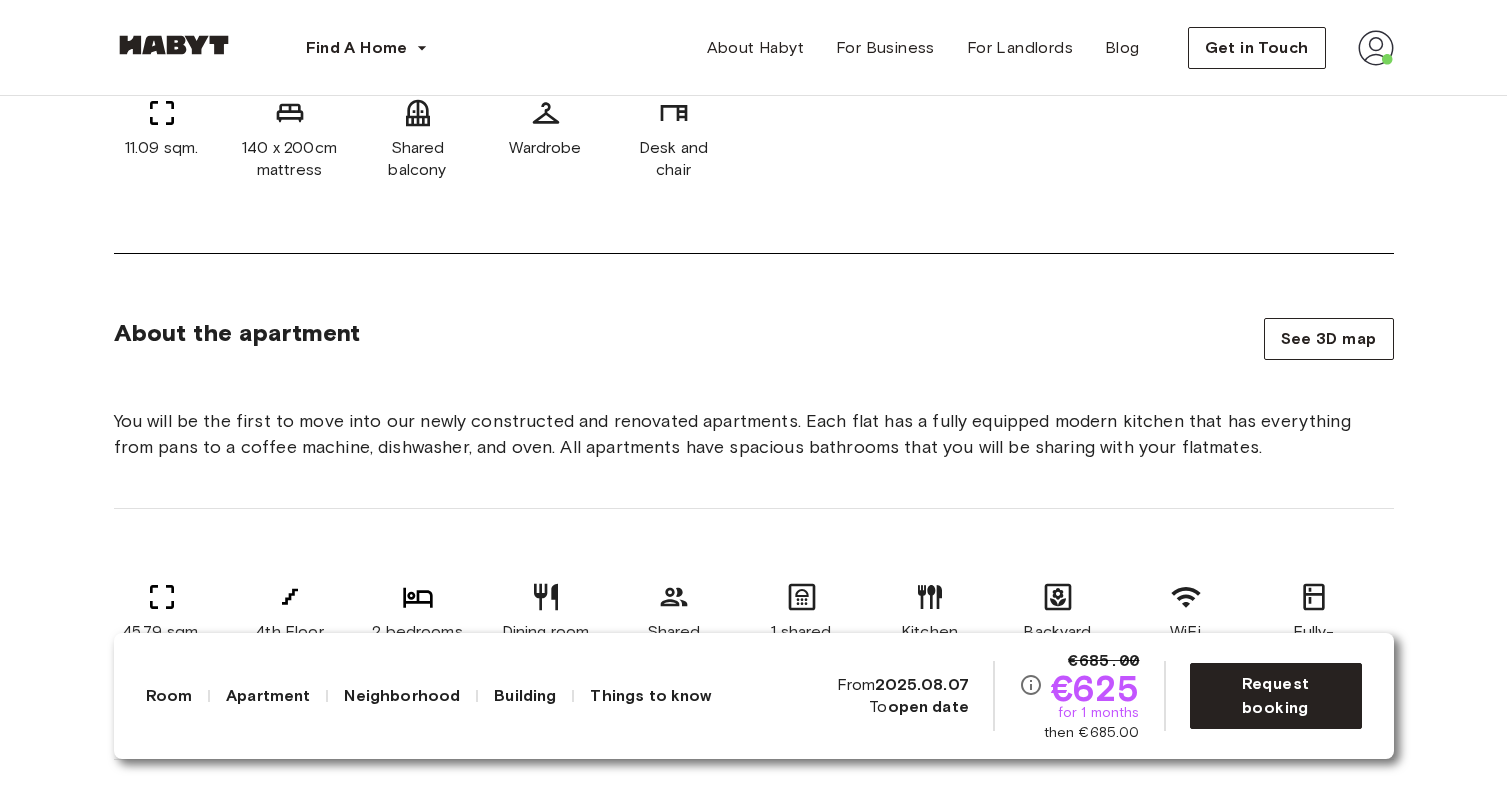 click on "You will be the first to move into our newly constructed and renovated apartments. Each flat has a fully equipped modern kitchen that has everything from pans to a coffee machine, dishwasher, and oven. All apartments have spacious bathrooms that you will be sharing with your flatmates." at bounding box center (754, 434) 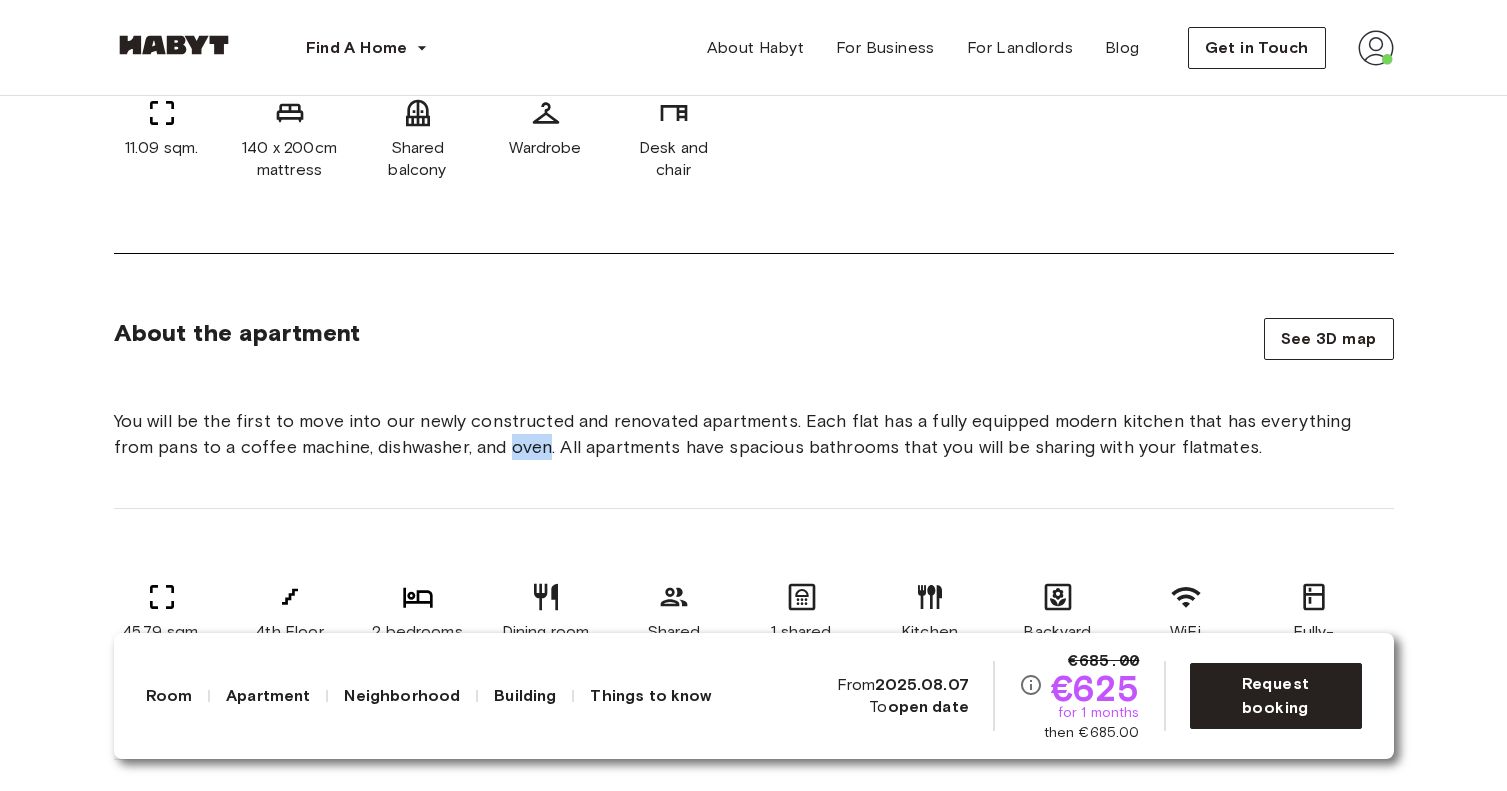 click on "You will be the first to move into our newly constructed and renovated apartments. Each flat has a fully equipped modern kitchen that has everything from pans to a coffee machine, dishwasher, and oven. All apartments have spacious bathrooms that you will be sharing with your flatmates." at bounding box center (754, 434) 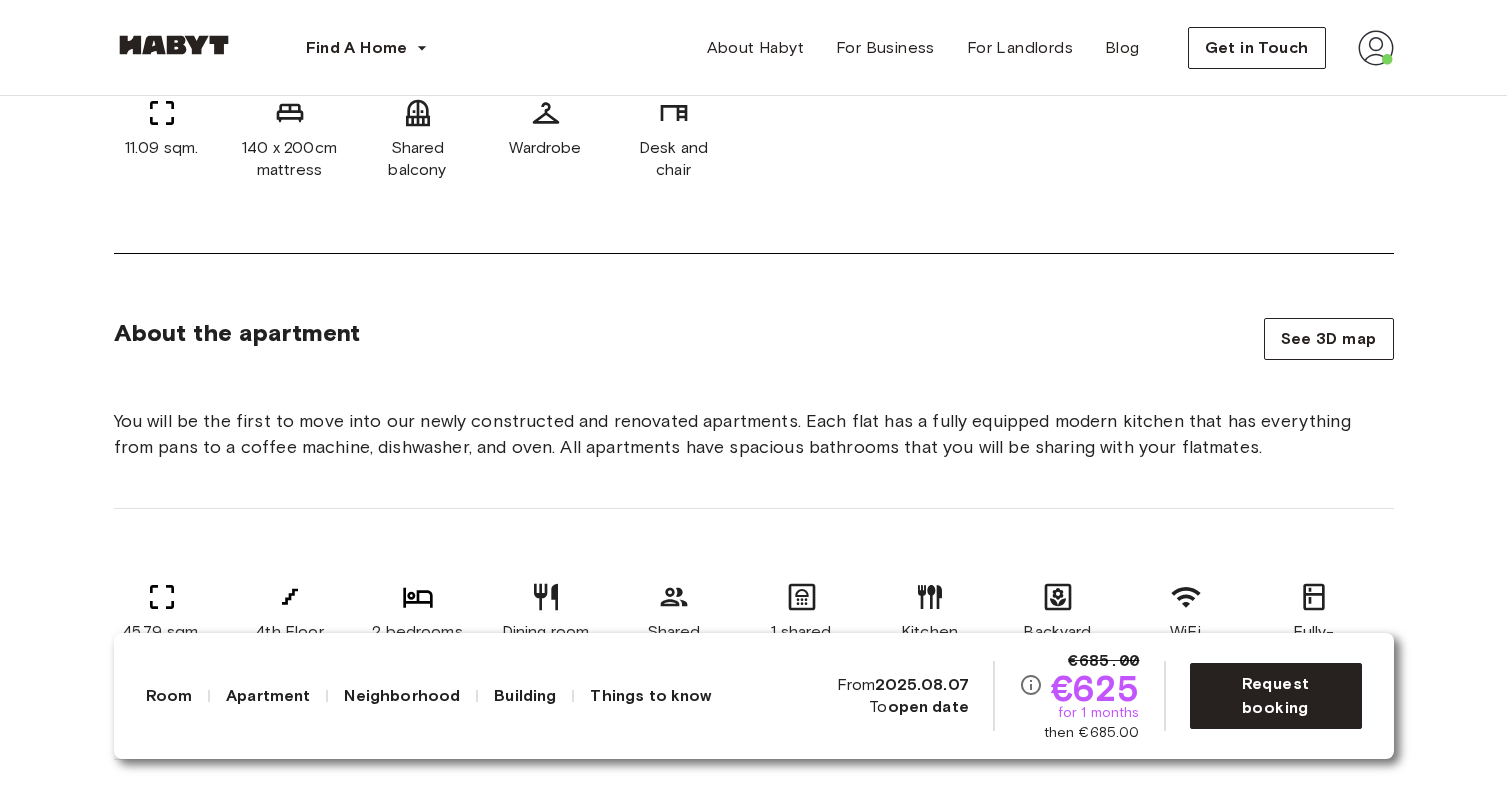 click on "You will be the first to move into our newly constructed and renovated apartments. Each flat has a fully equipped modern kitchen that has everything from pans to a coffee machine, dishwasher, and oven. All apartments have spacious bathrooms that you will be sharing with your flatmates." at bounding box center (754, 434) 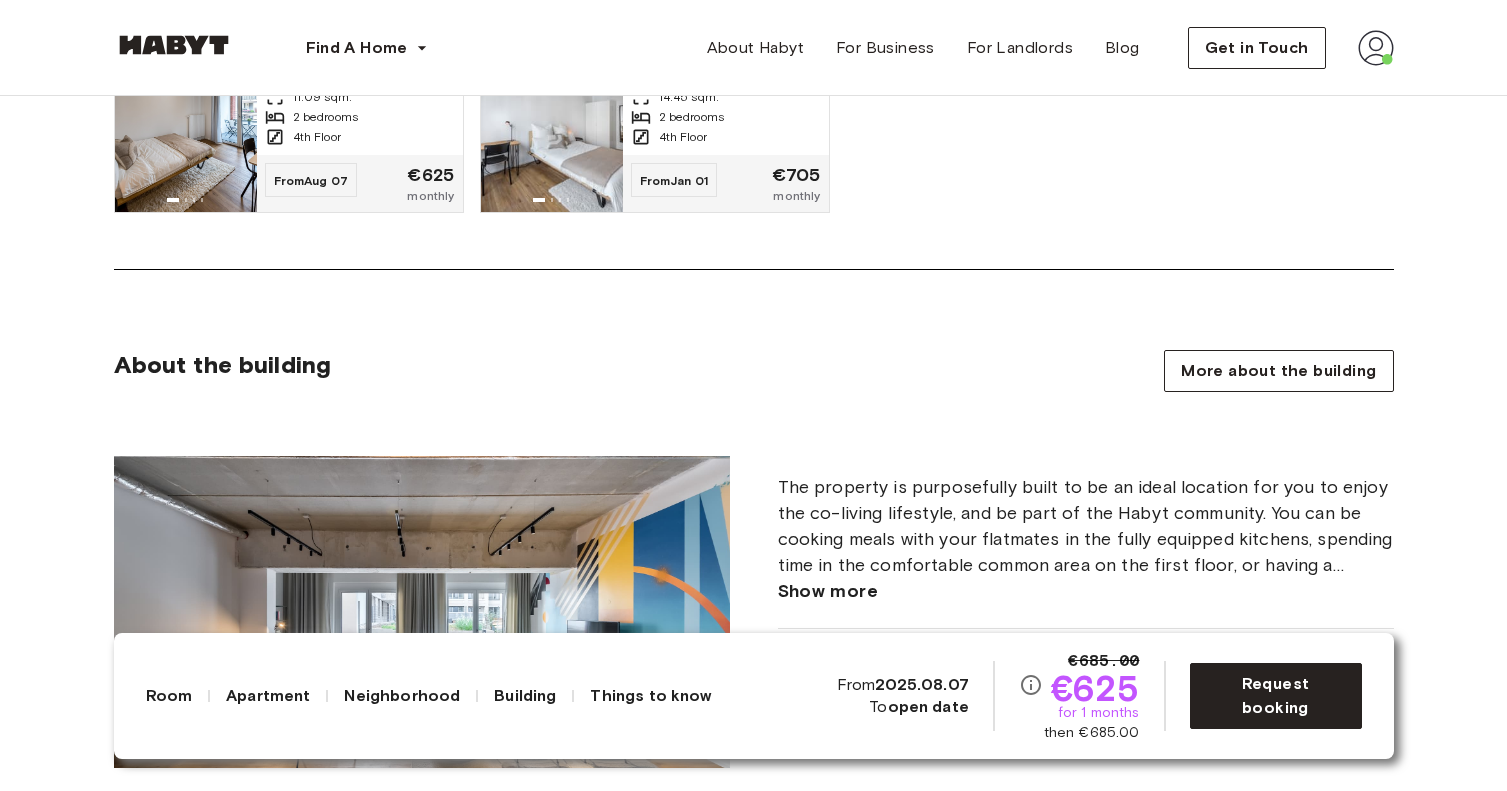 scroll, scrollTop: 1837, scrollLeft: 0, axis: vertical 